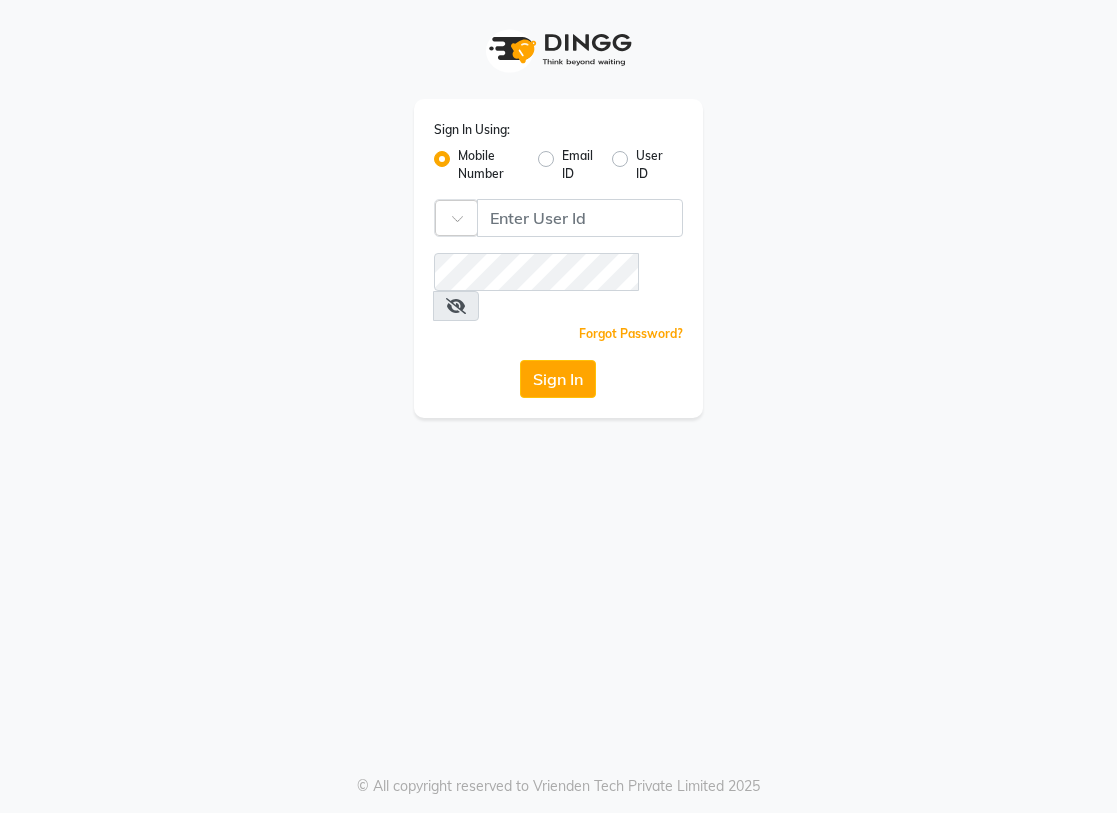 scroll, scrollTop: 0, scrollLeft: 0, axis: both 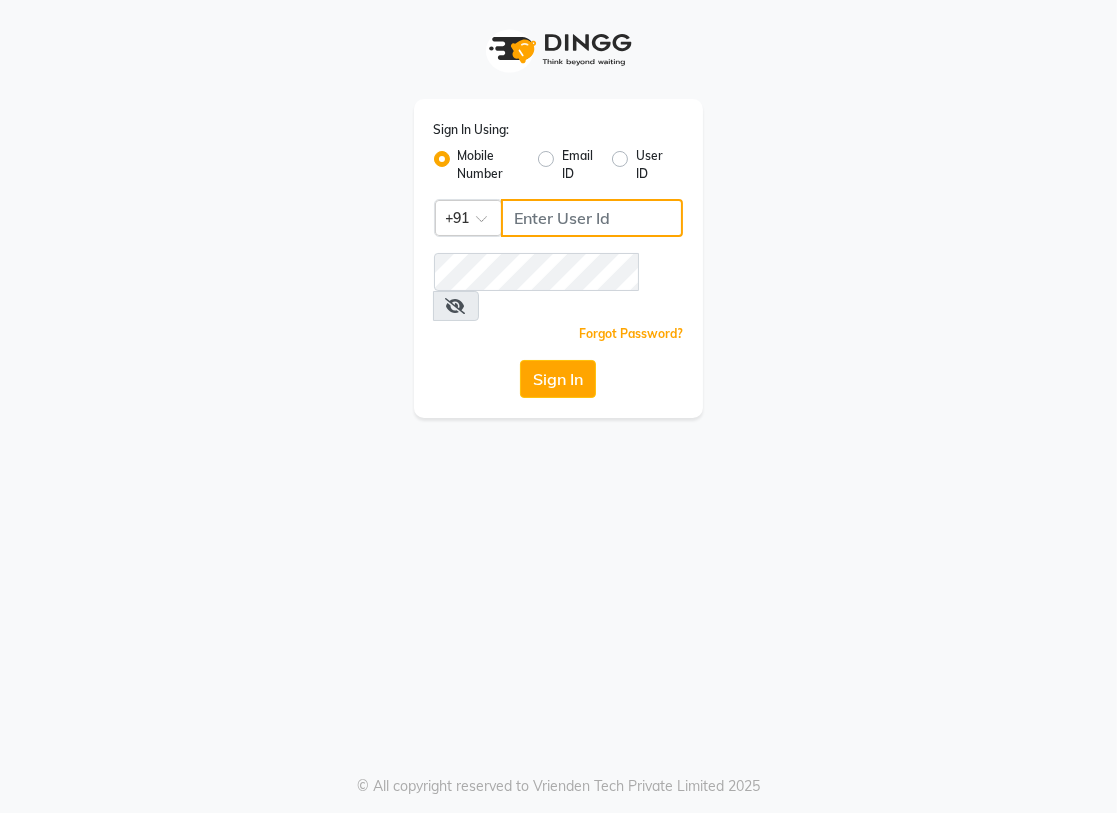 click 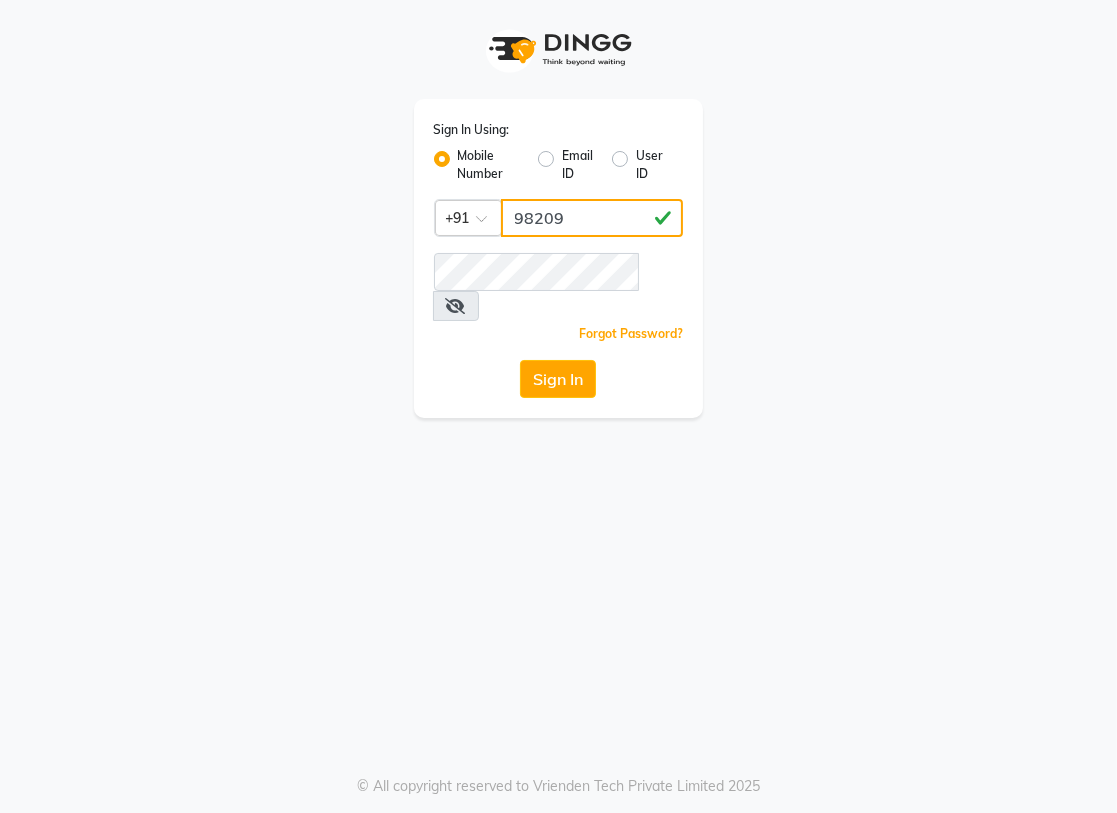 type on "9820855876" 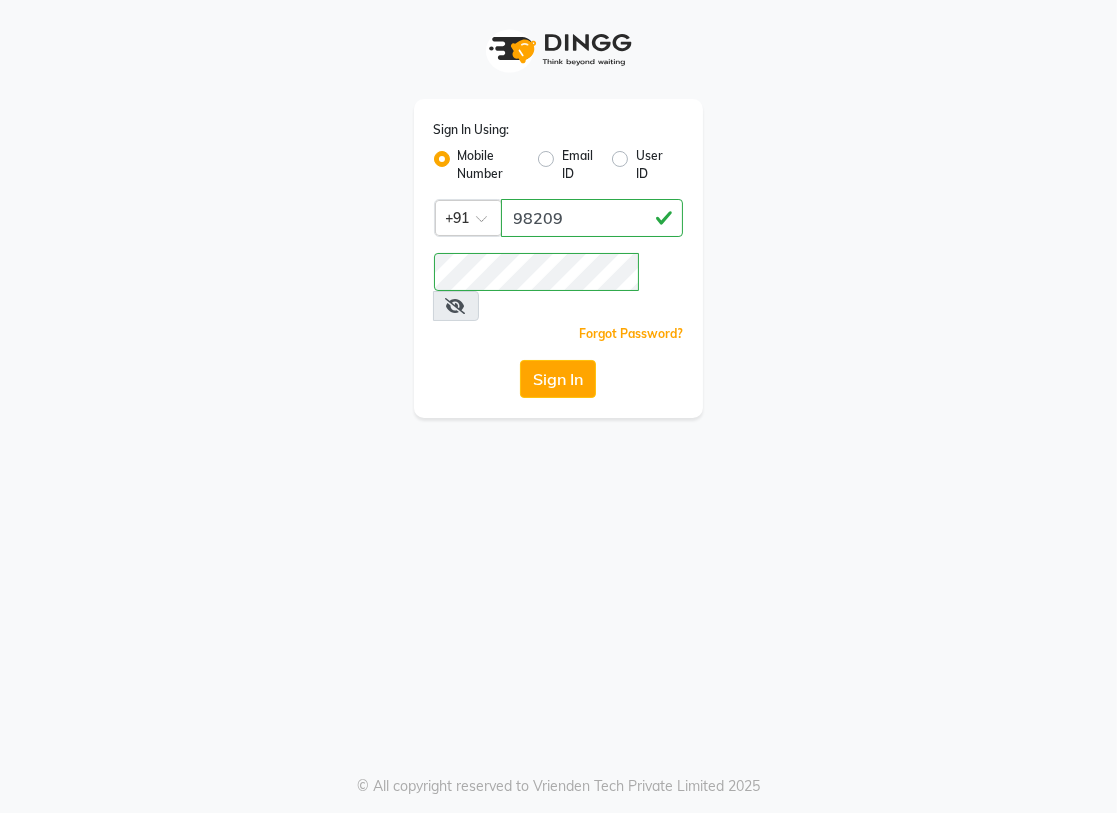 click on "Sign In" 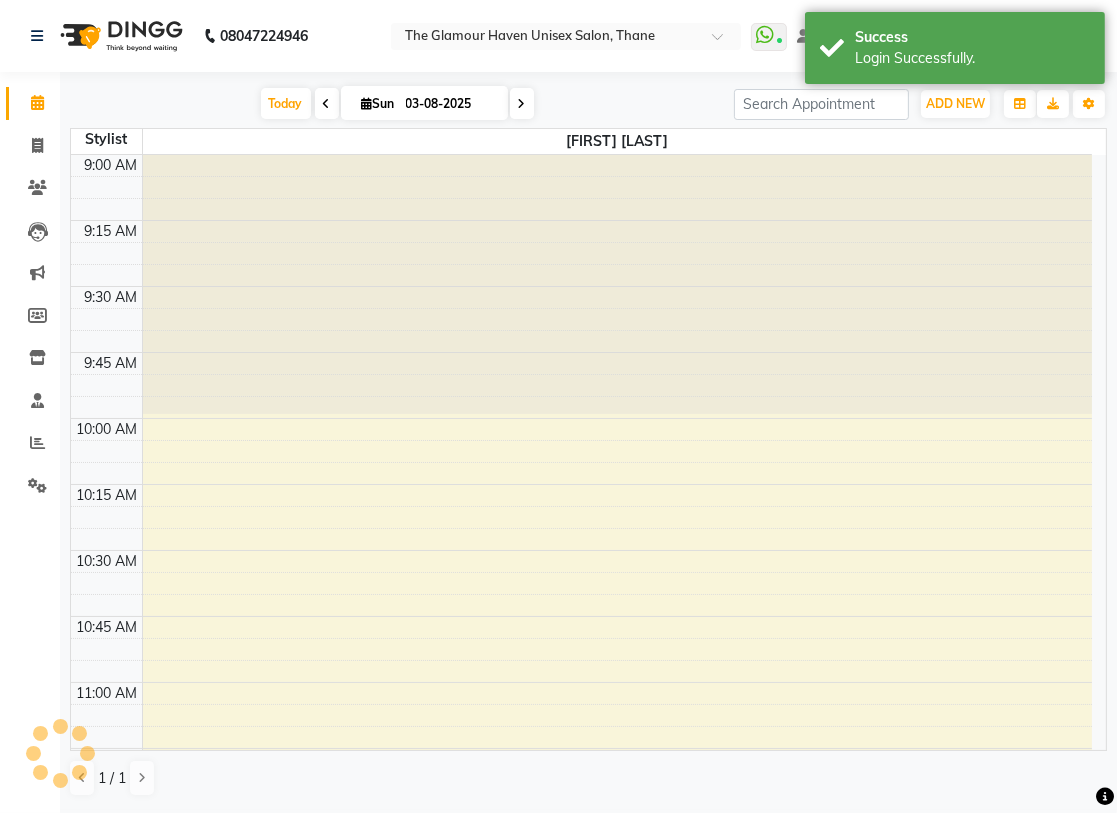 select on "en" 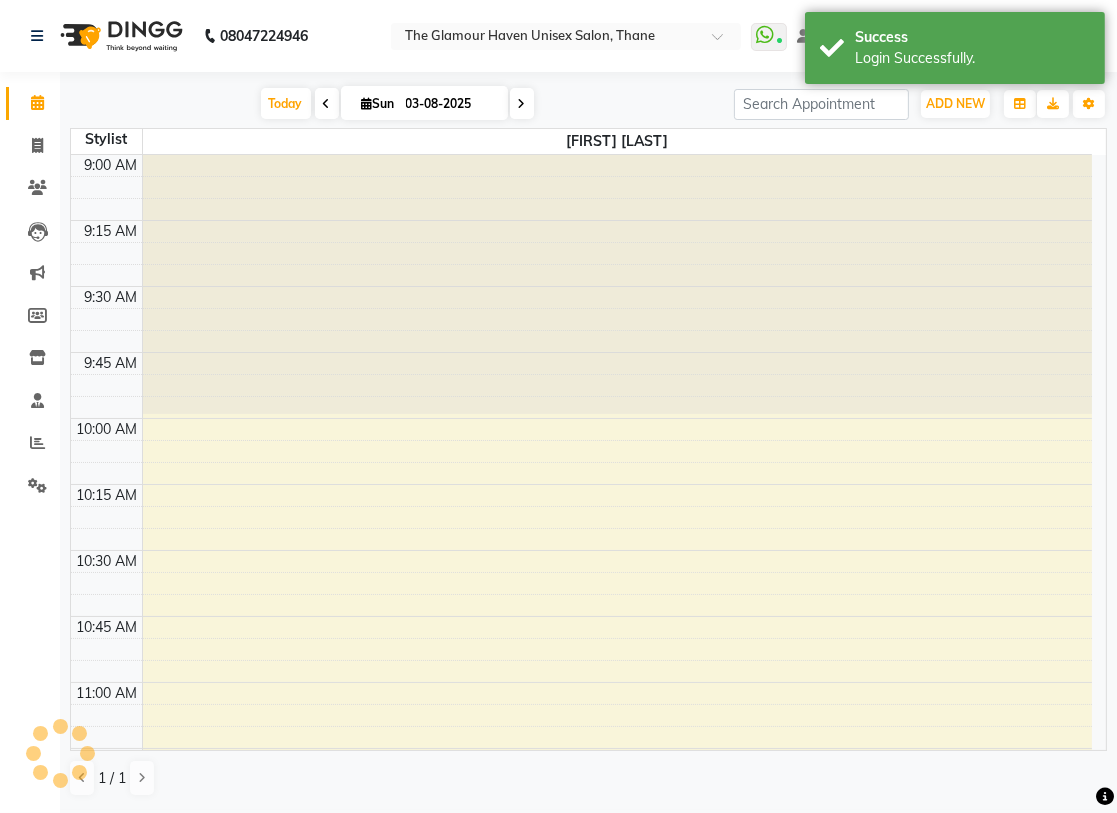scroll, scrollTop: 0, scrollLeft: 0, axis: both 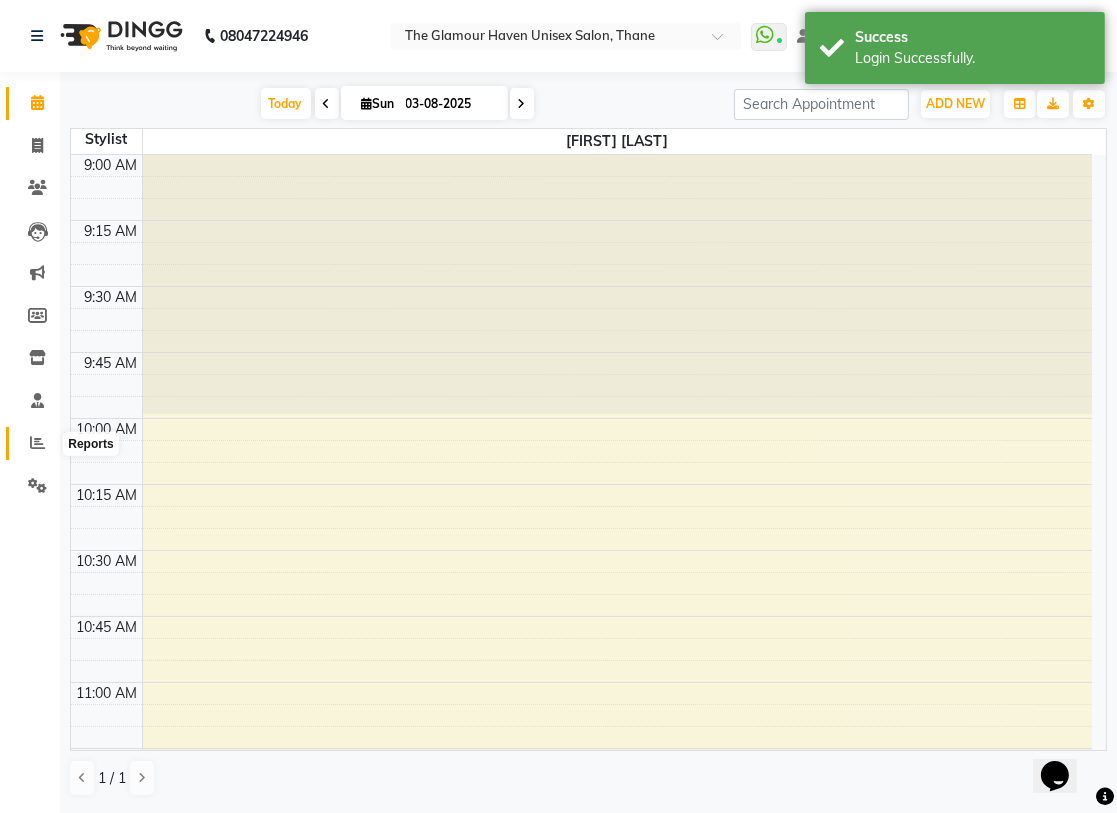 click 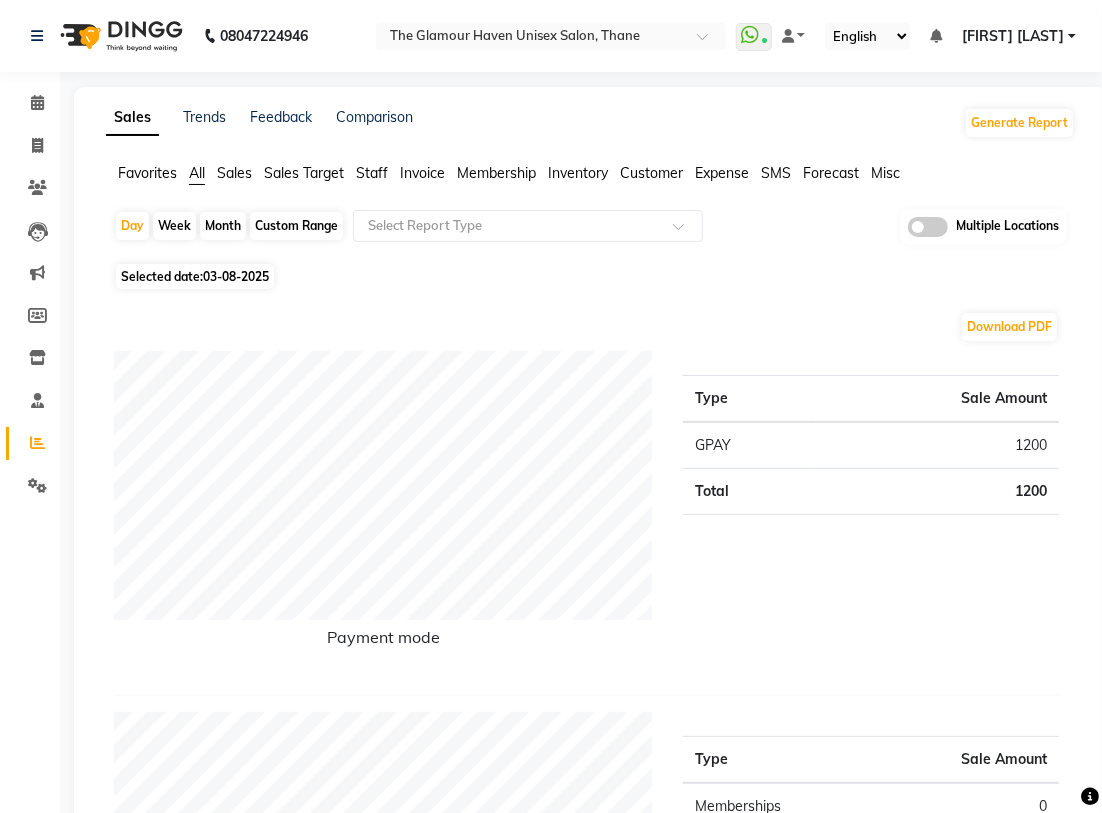 click on "Staff" 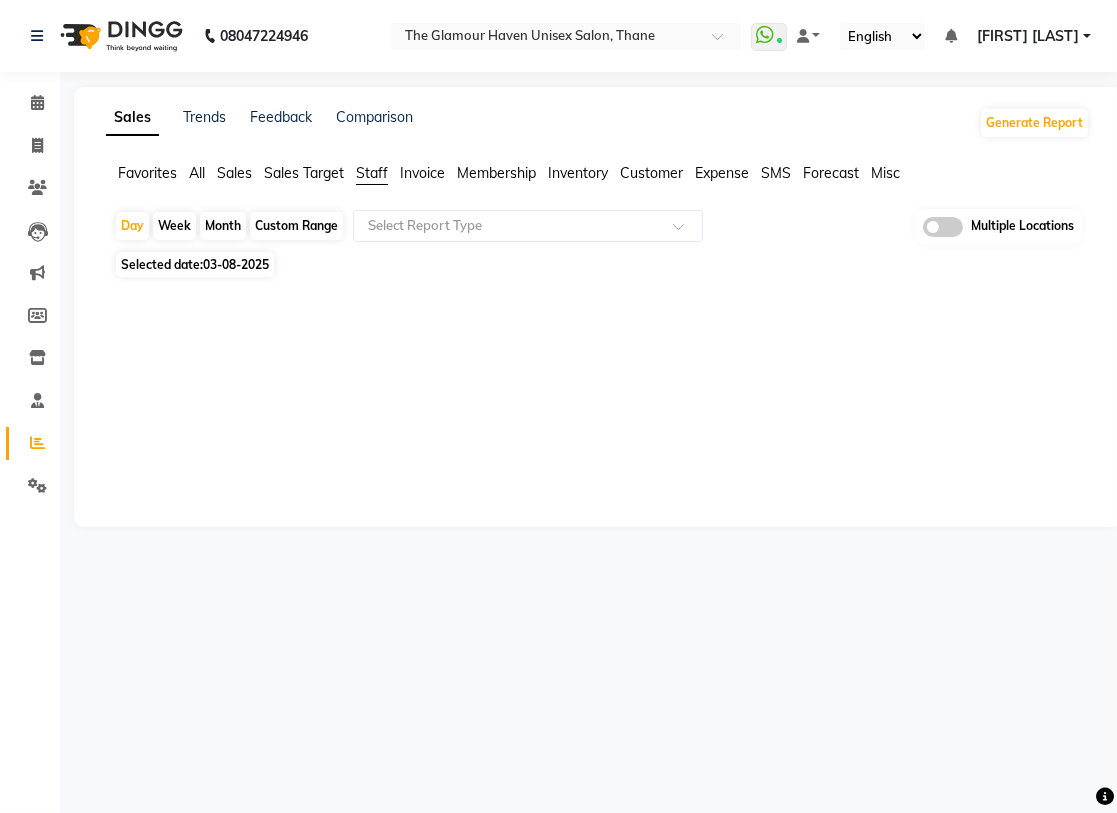 click on "Month" 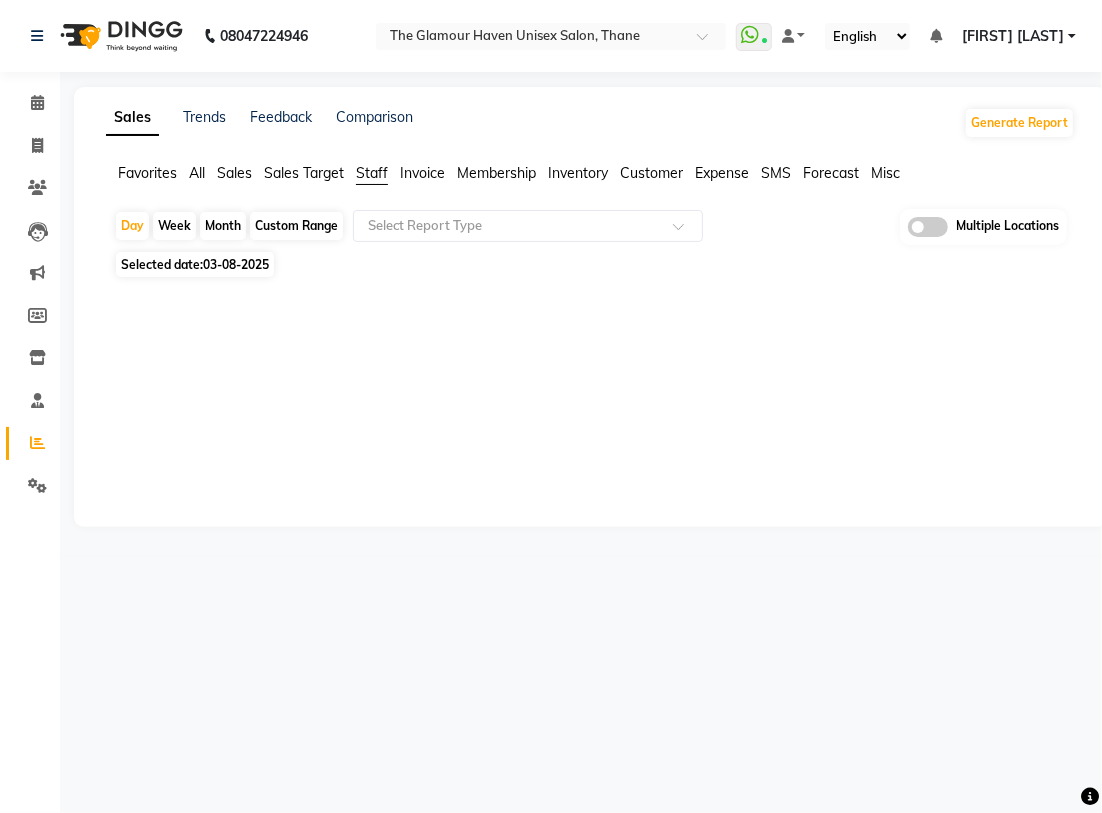select on "8" 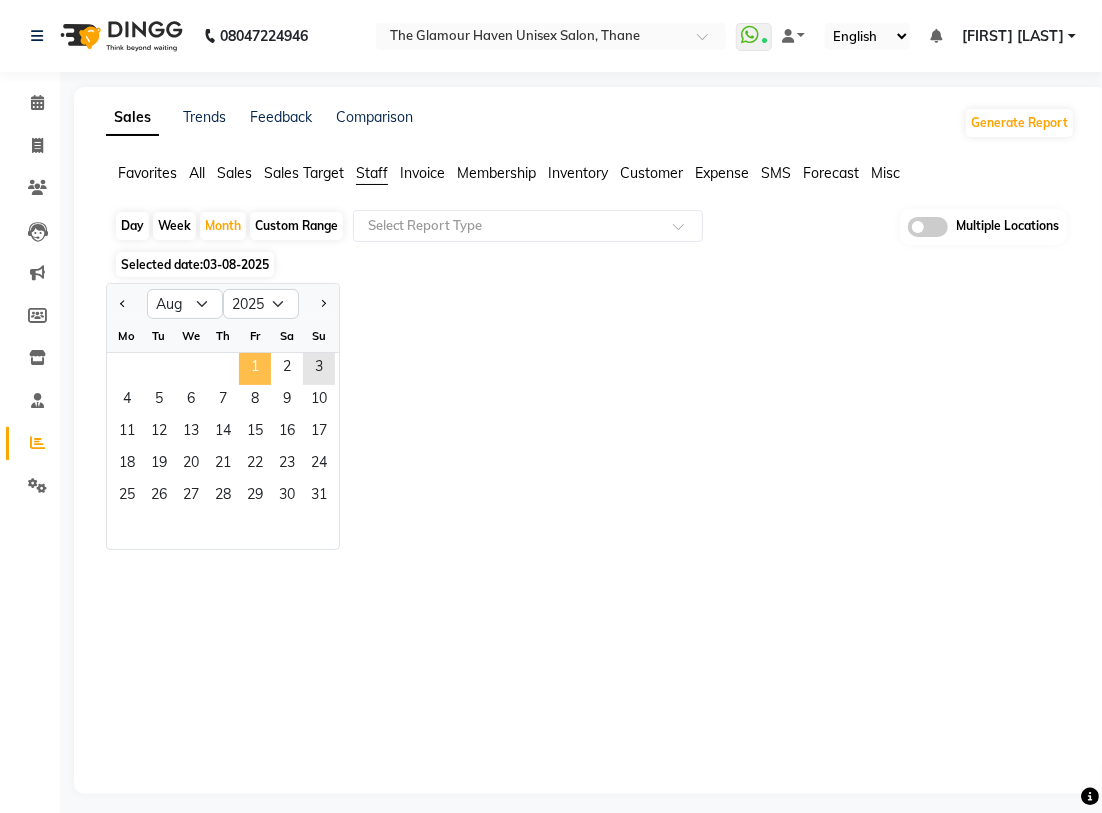 click on "1" 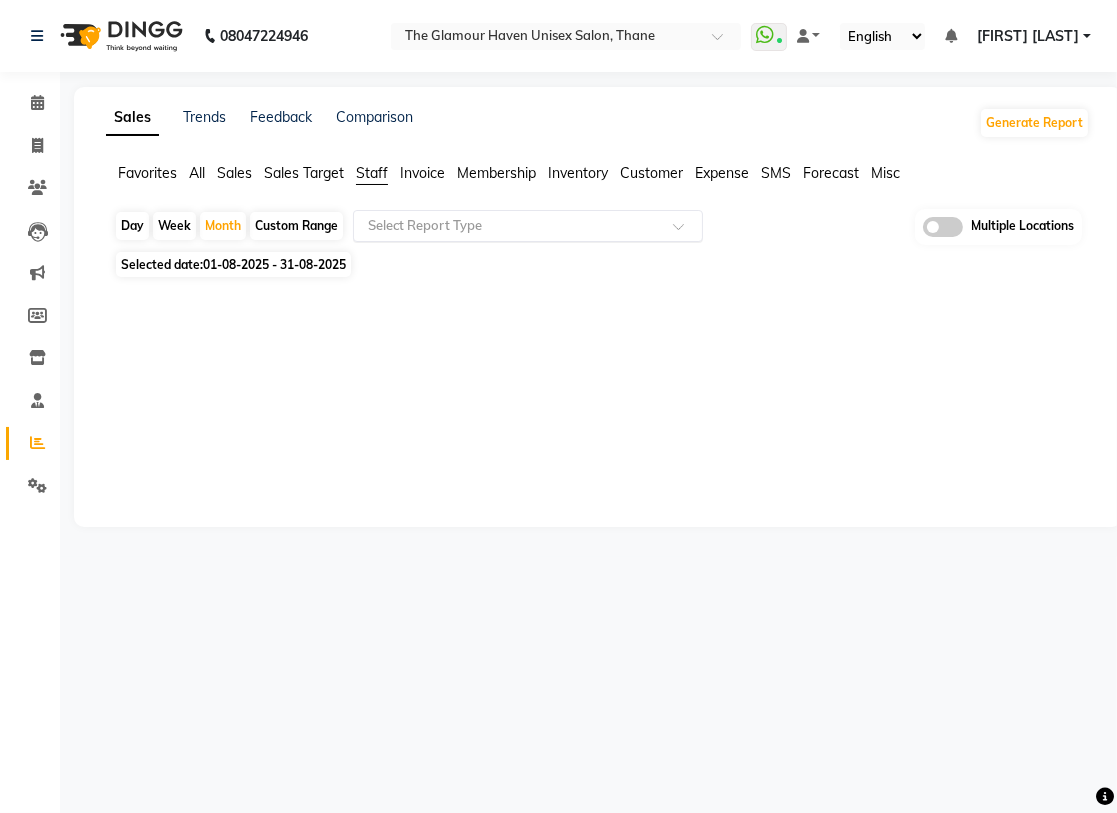 click 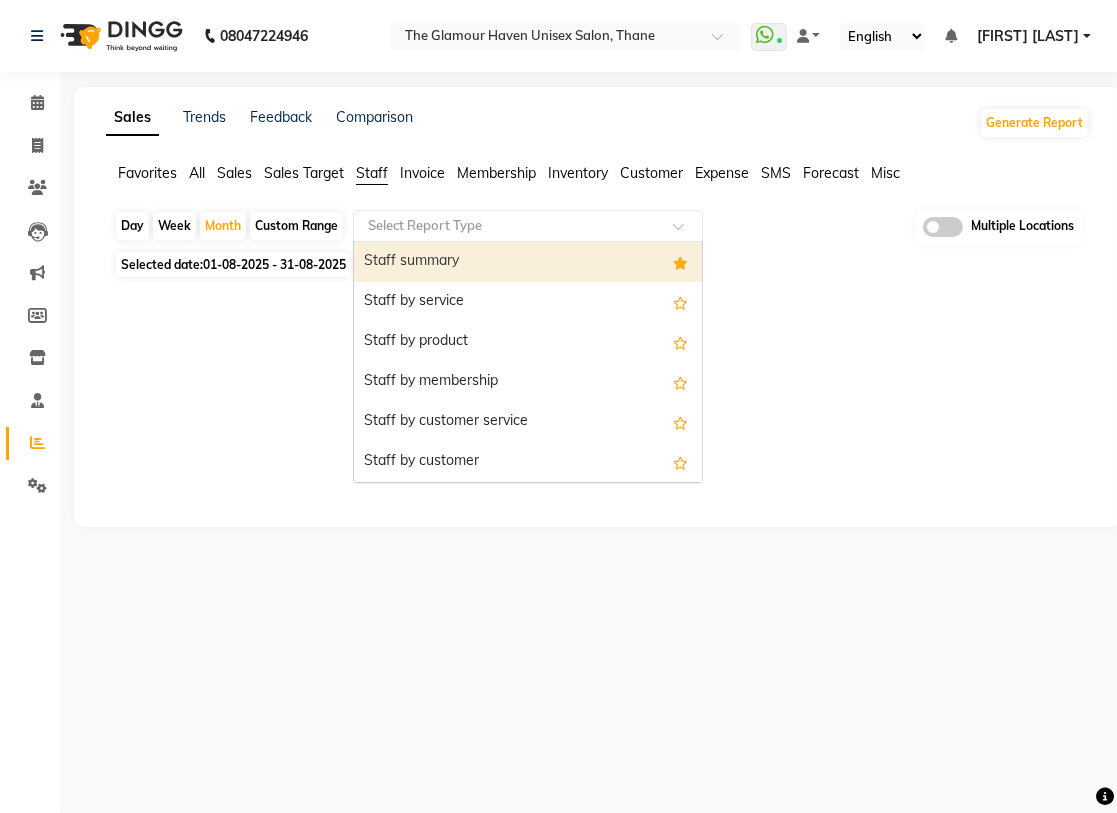 click on "Staff summary" at bounding box center (528, 262) 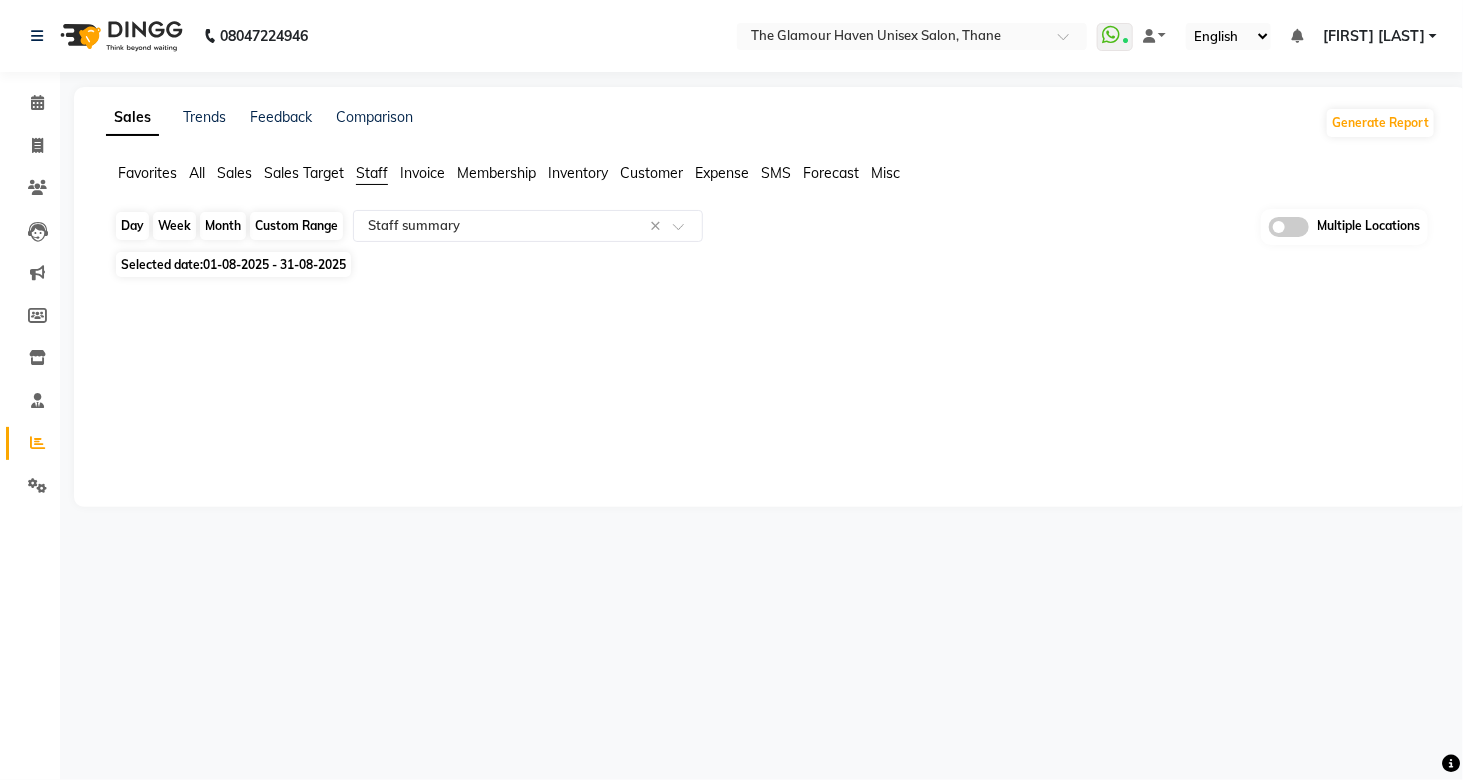 click on "Month" 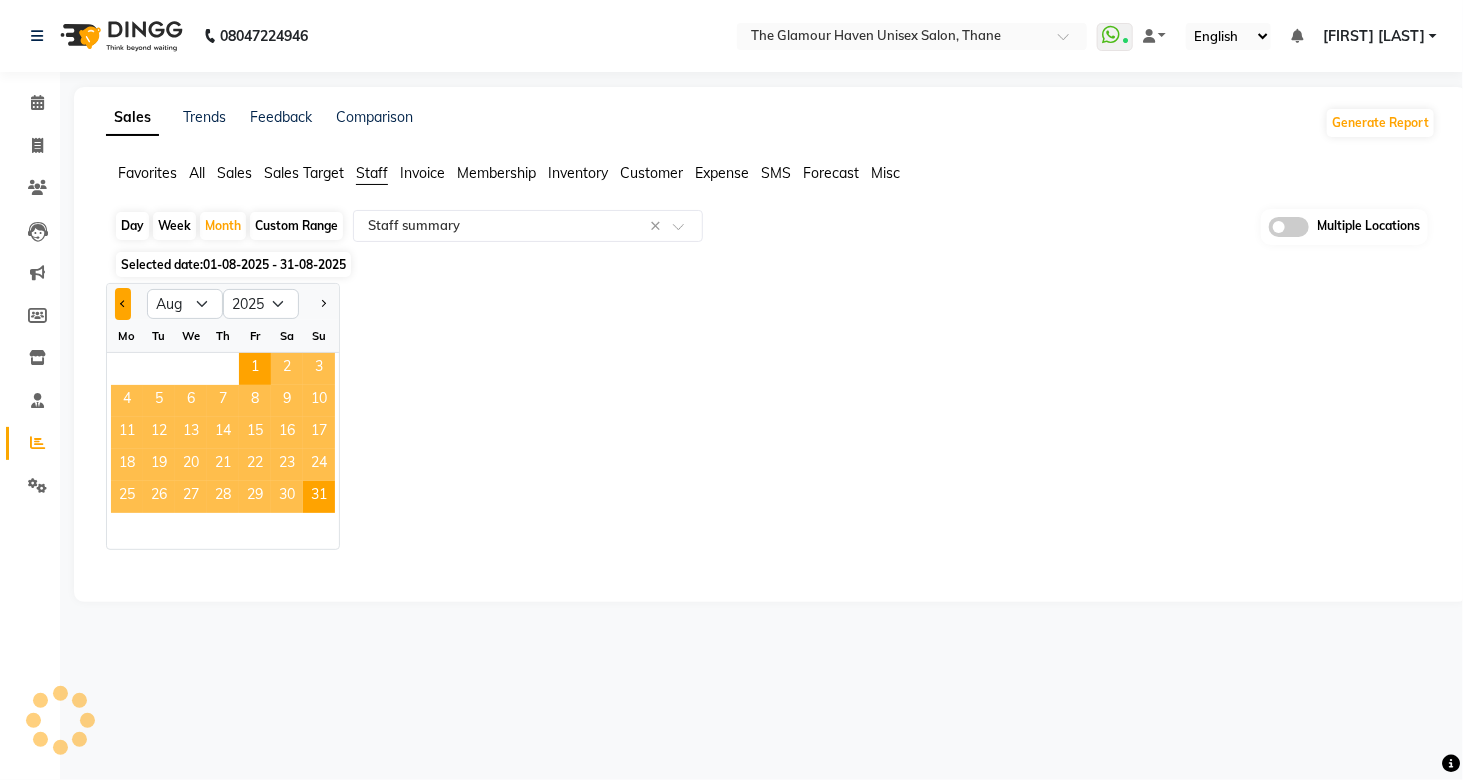 click 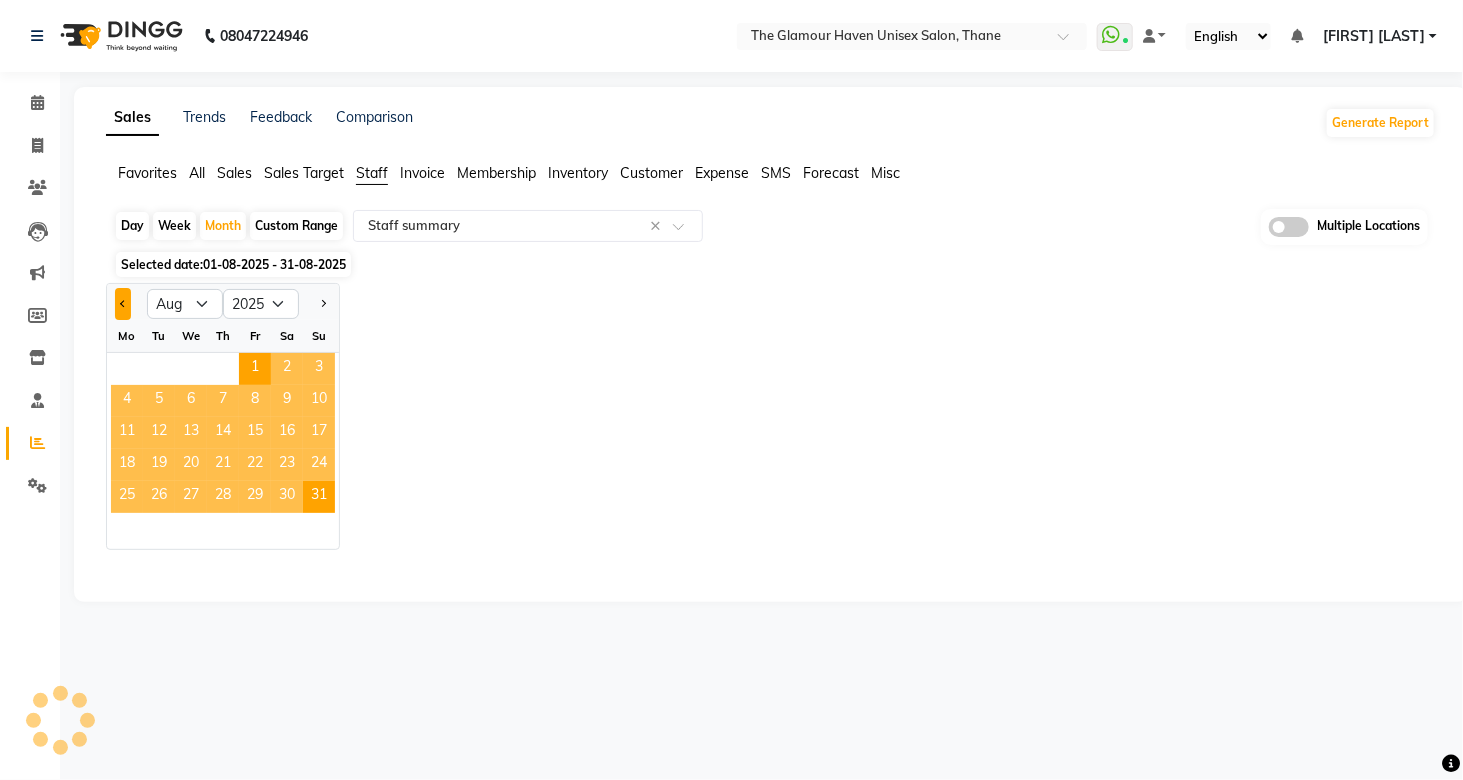 select on "7" 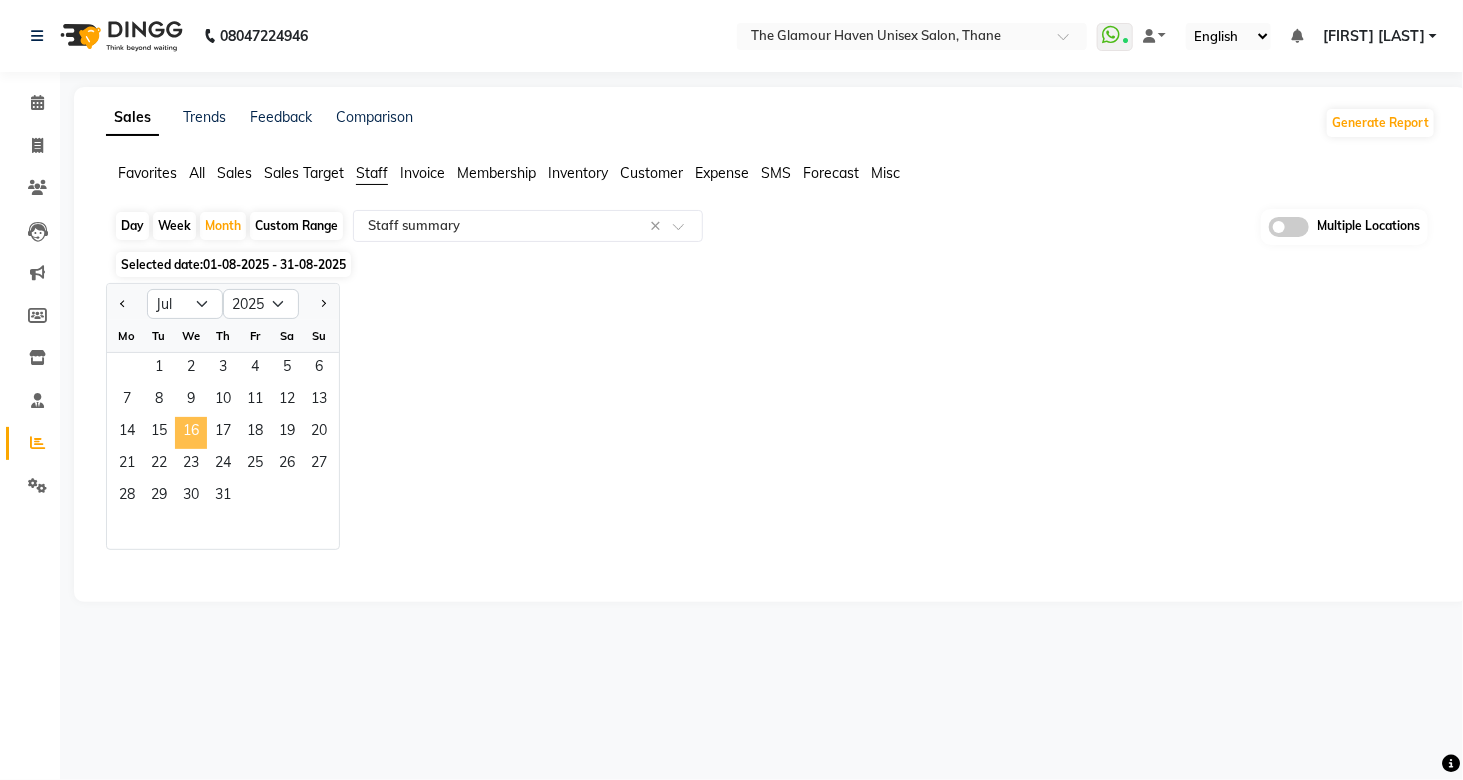 click on "16" 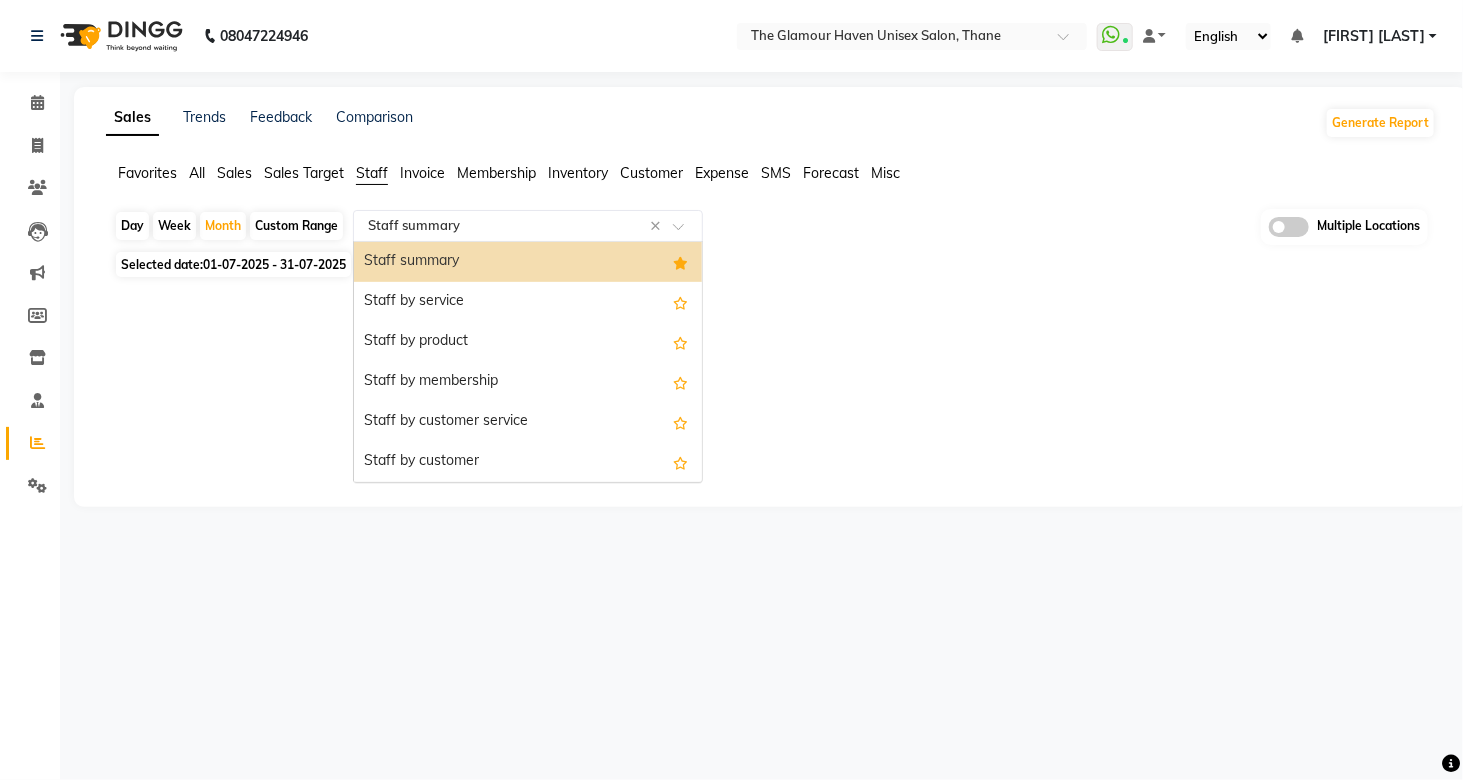 click on "Select Report Type × Staff summary ×" 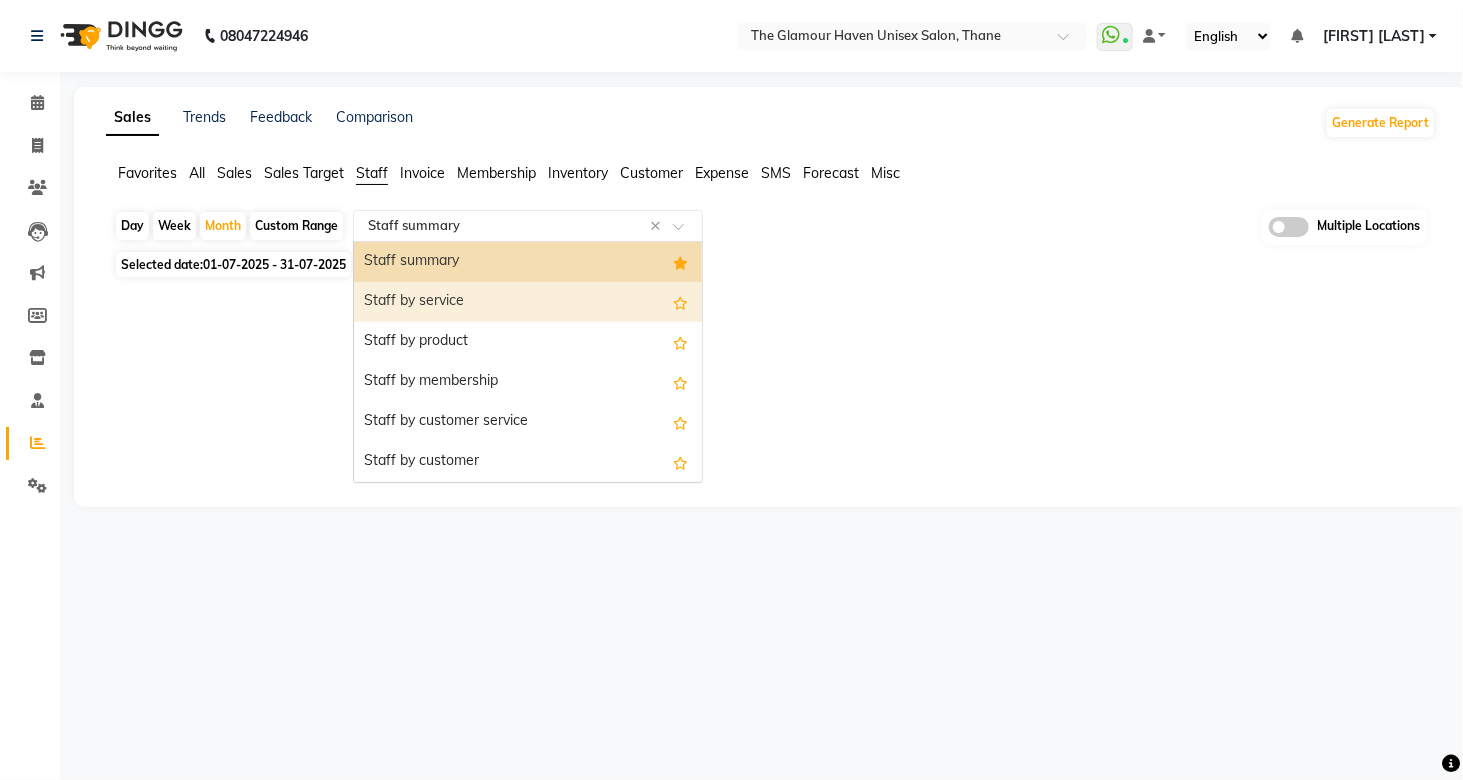 click on "Staff by service" at bounding box center (528, 302) 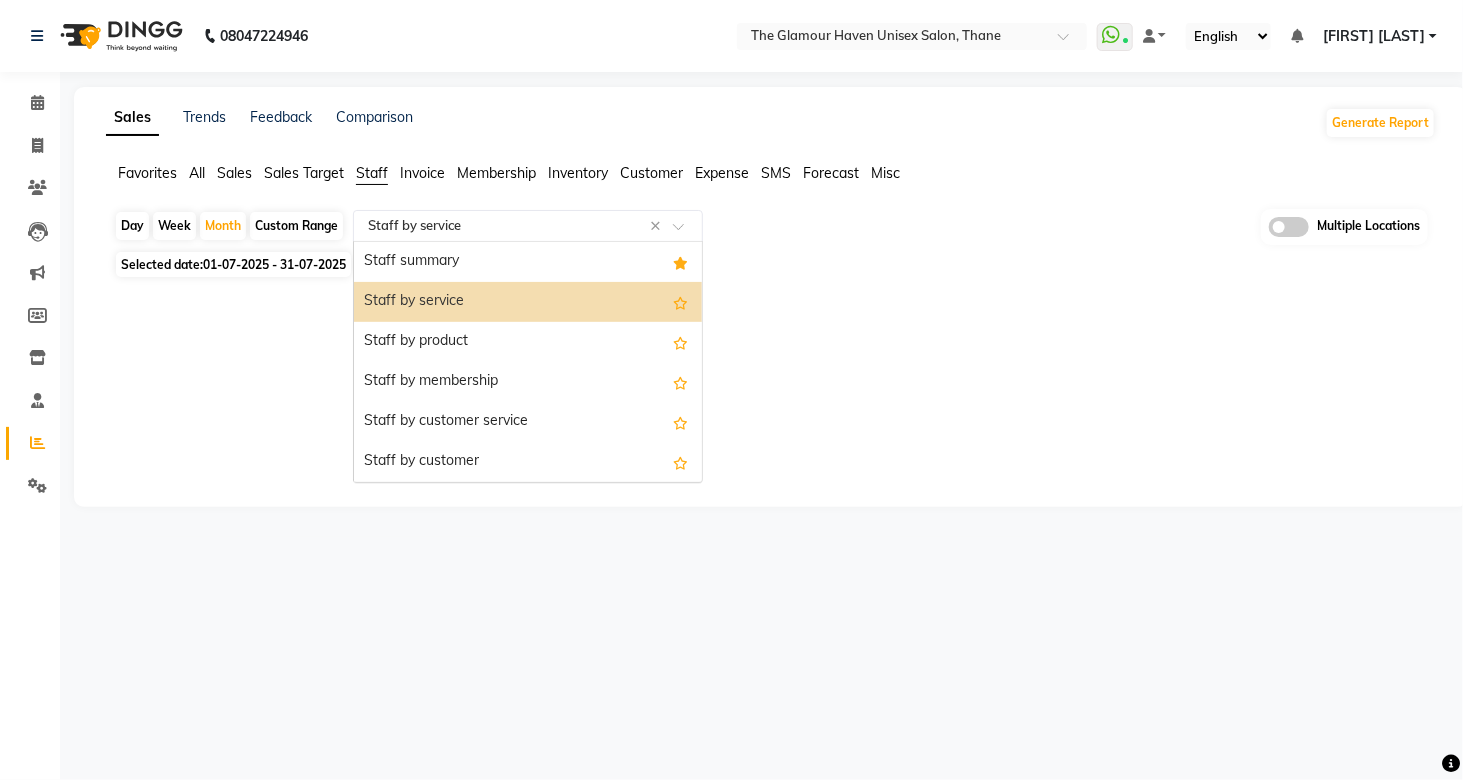click 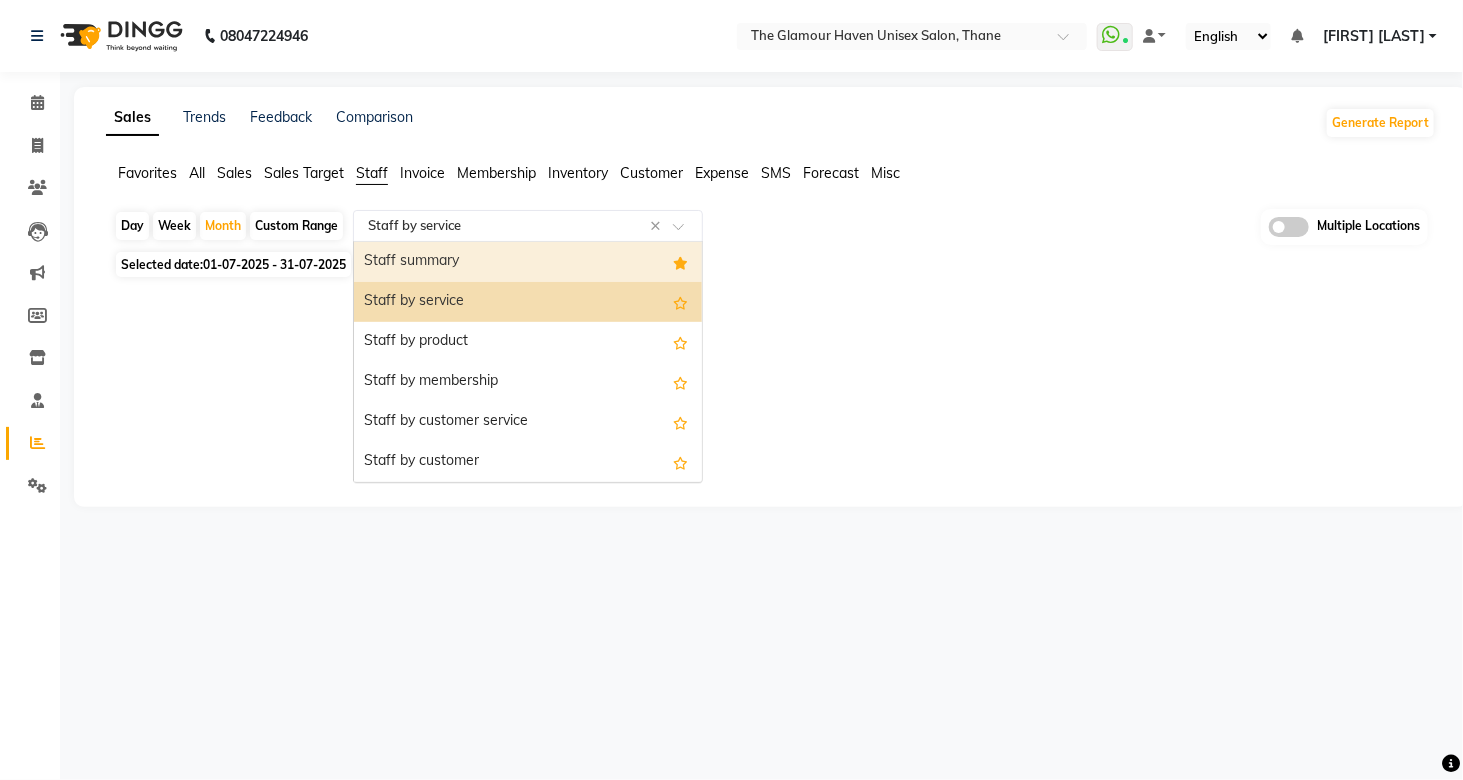 click on "Staff summary" at bounding box center (528, 262) 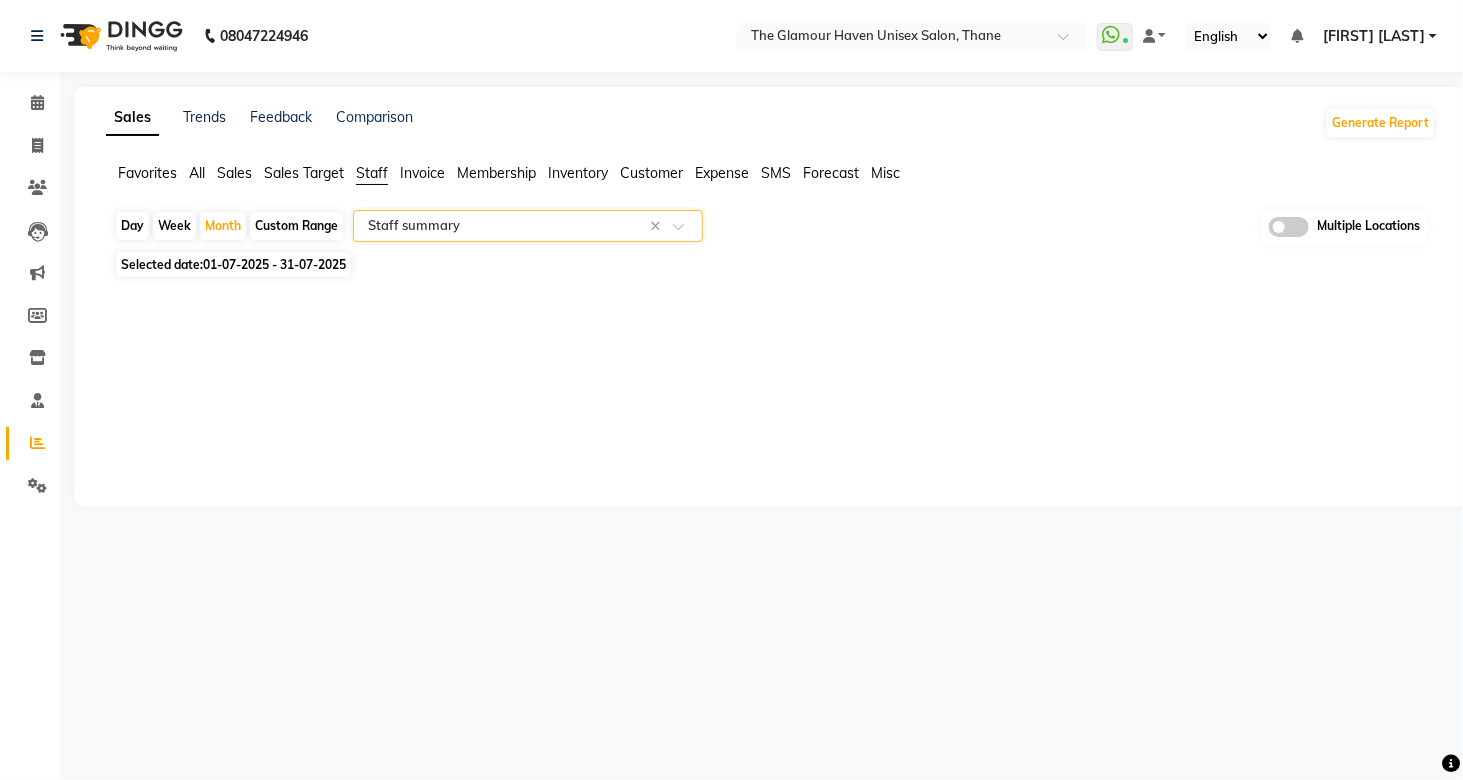 click 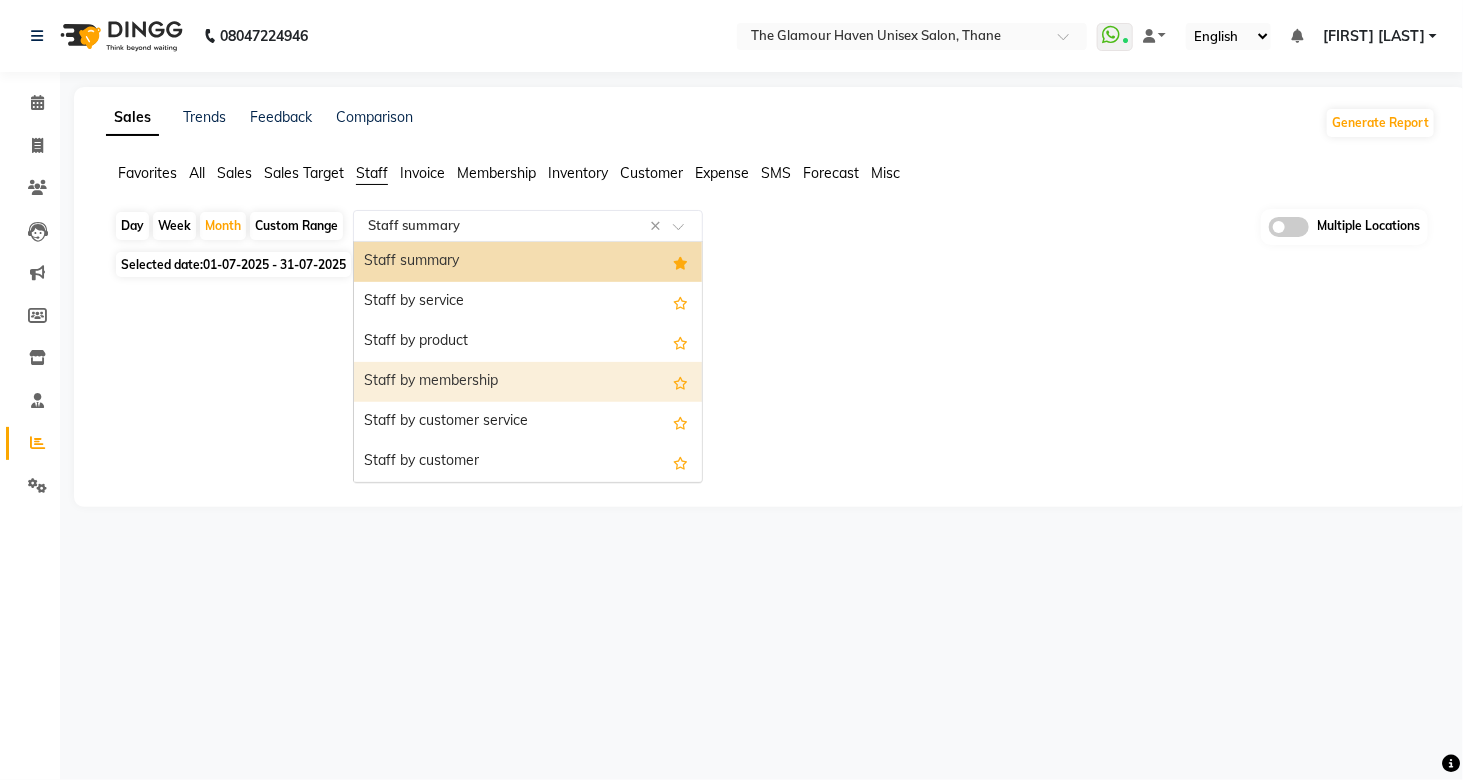 click on "Staff by membership" at bounding box center (528, 382) 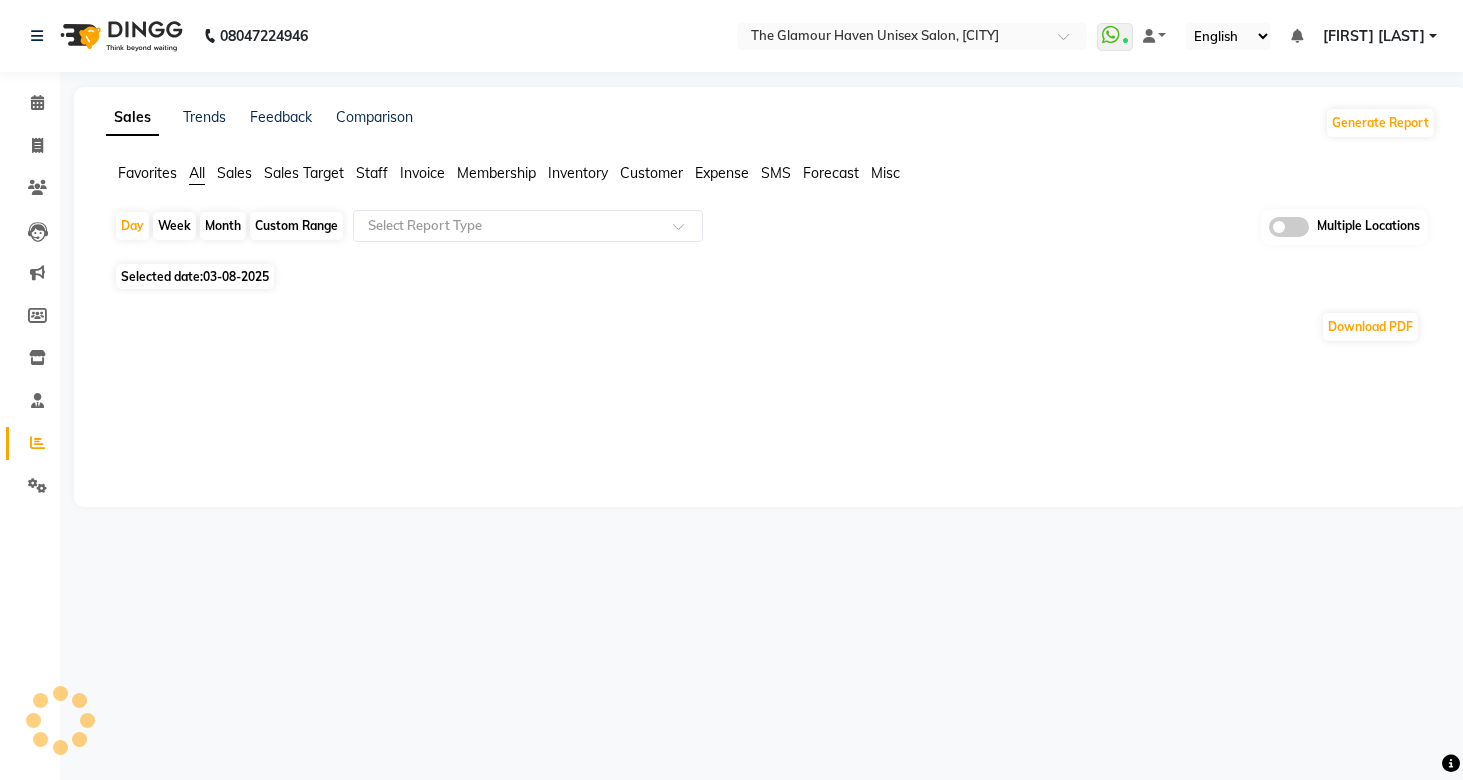 scroll, scrollTop: 0, scrollLeft: 0, axis: both 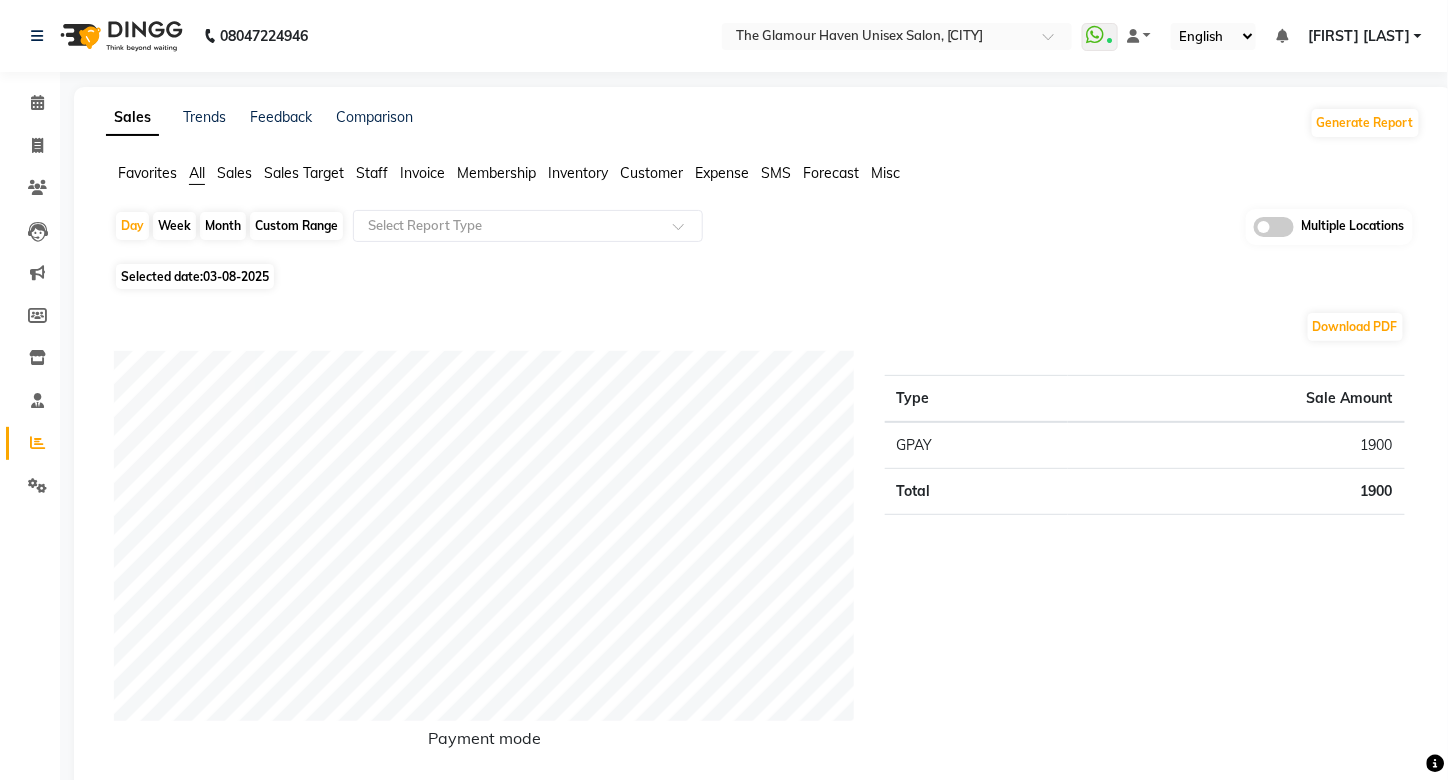 click on "Month" 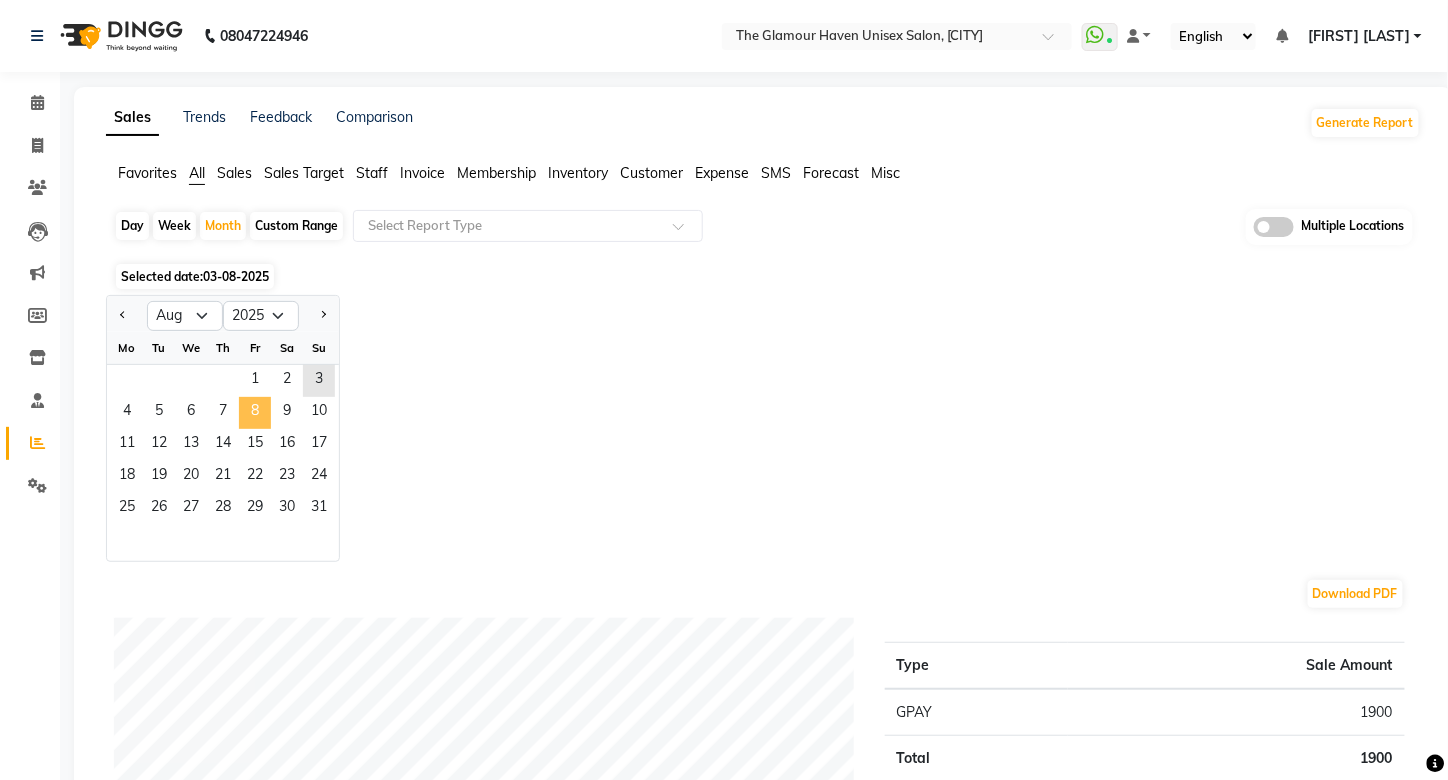 click on "8" 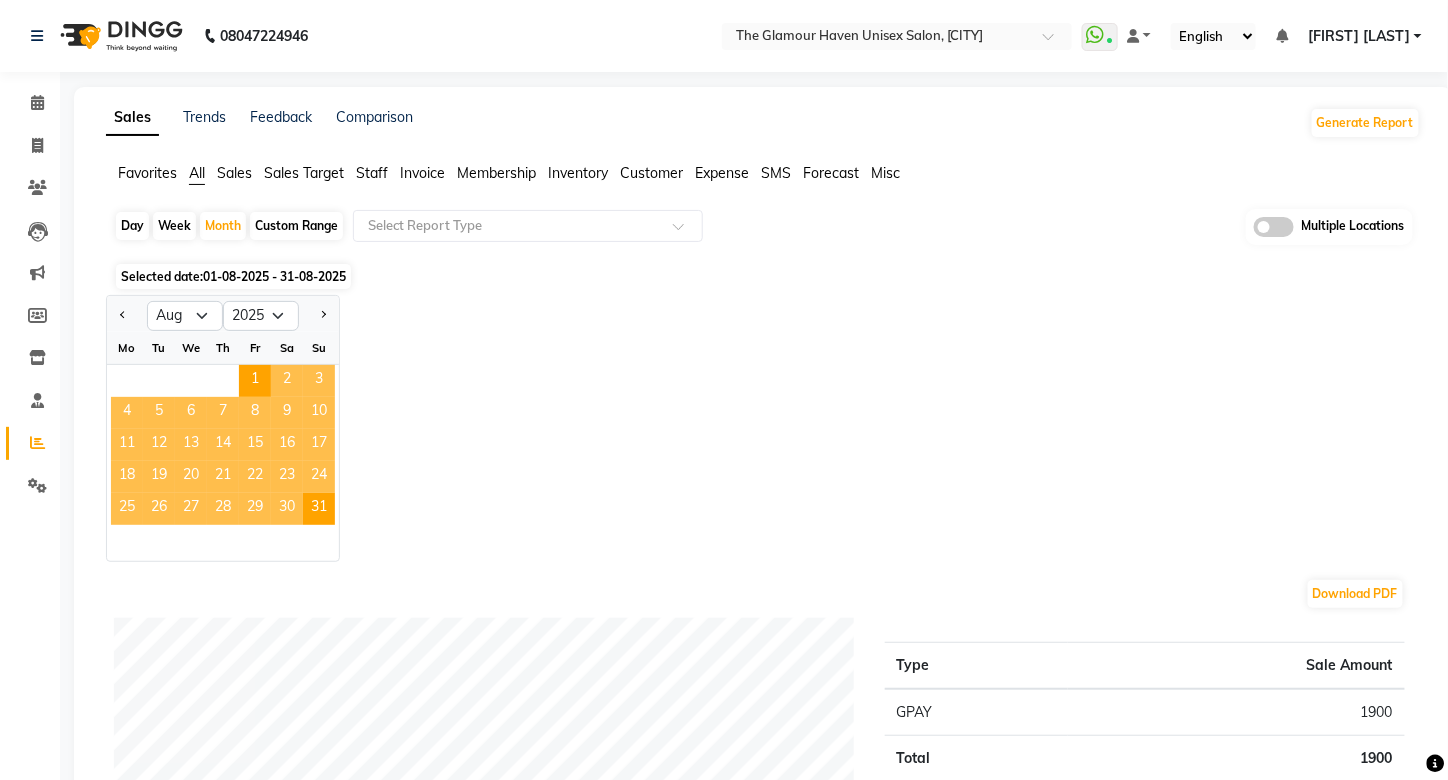 click on "Jan Feb Mar Apr May Jun Jul Aug Sep Oct Nov Dec 2015 2016 2017 2018 2019 2020 2021 2022 2023 2024 2025 2026 2027 2028 2029 2030 2031 2032 2033 2034 2035 Mo Tu We Th Fr Sa Su  1   2   3   4   5   6   7   8   9   10   11   12   13   14   15   16   17   18   19   20   21   22   23   24   25   26   27   28   29   30   31" 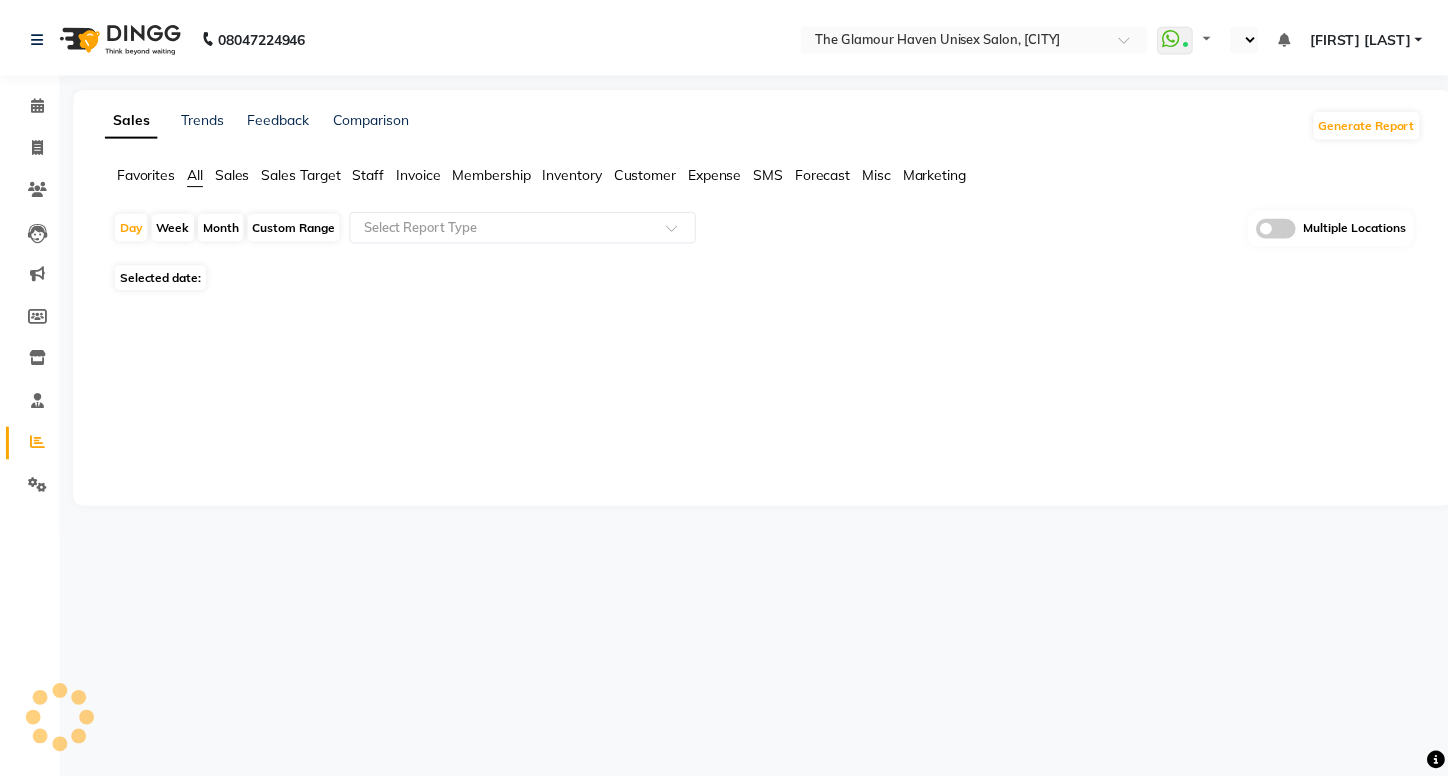 scroll, scrollTop: 0, scrollLeft: 0, axis: both 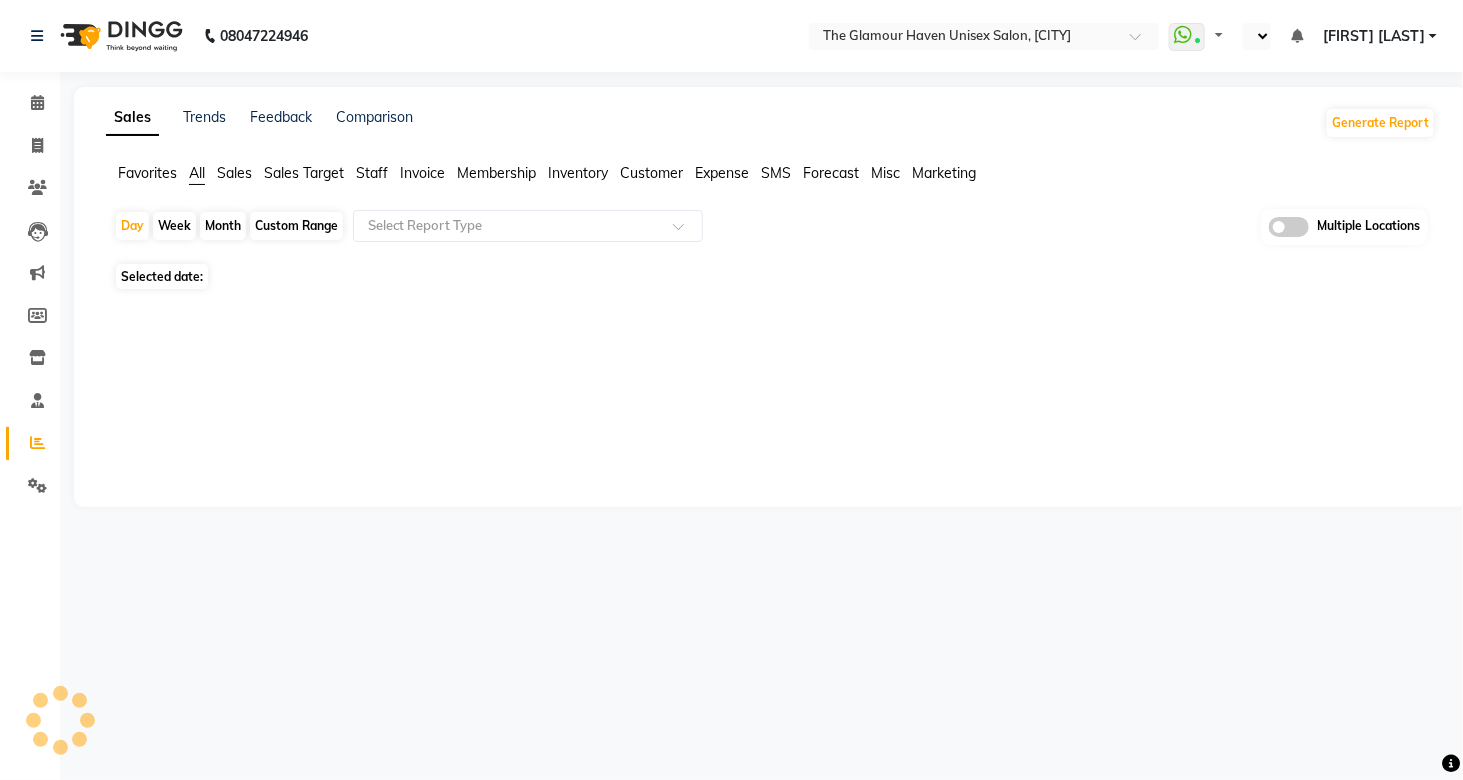 select on "en" 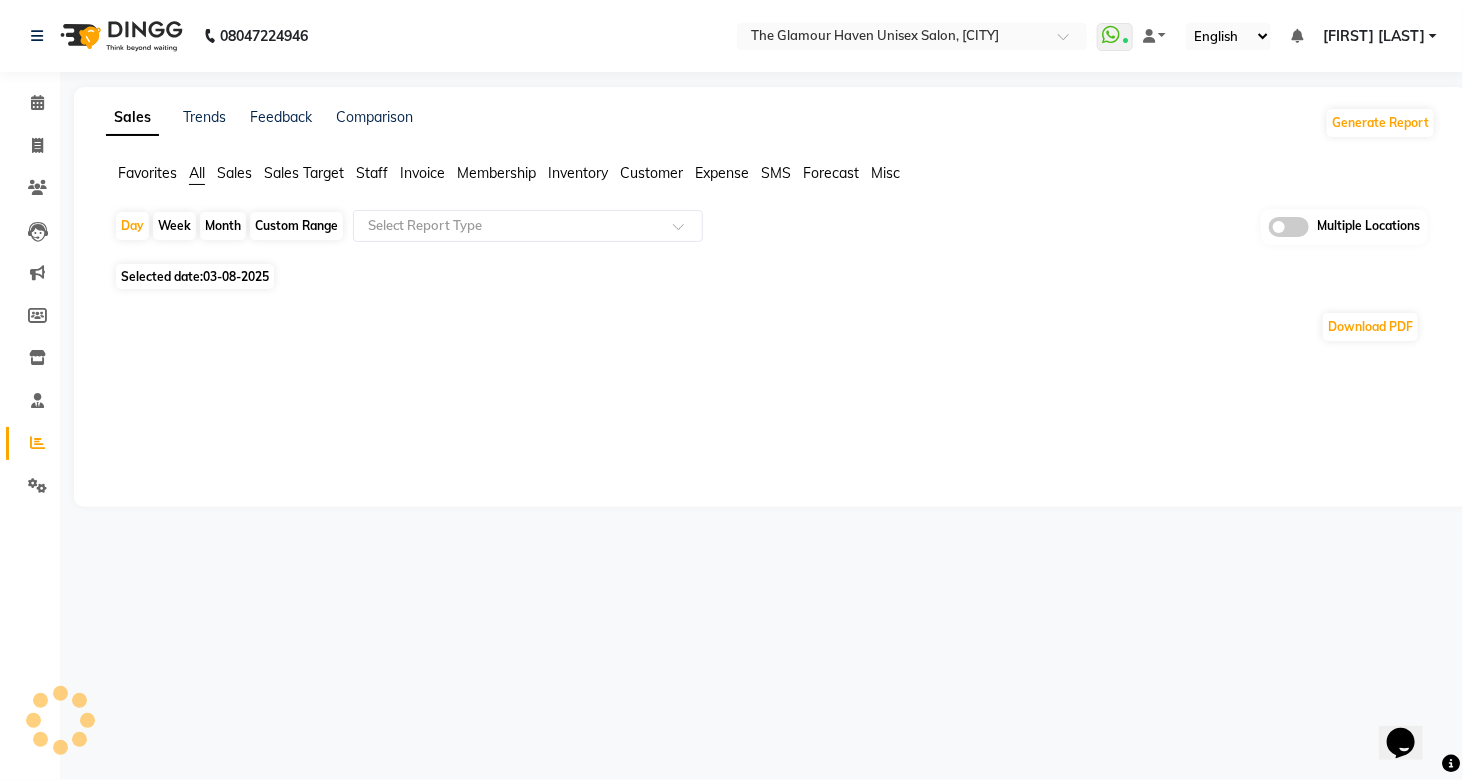 scroll, scrollTop: 0, scrollLeft: 0, axis: both 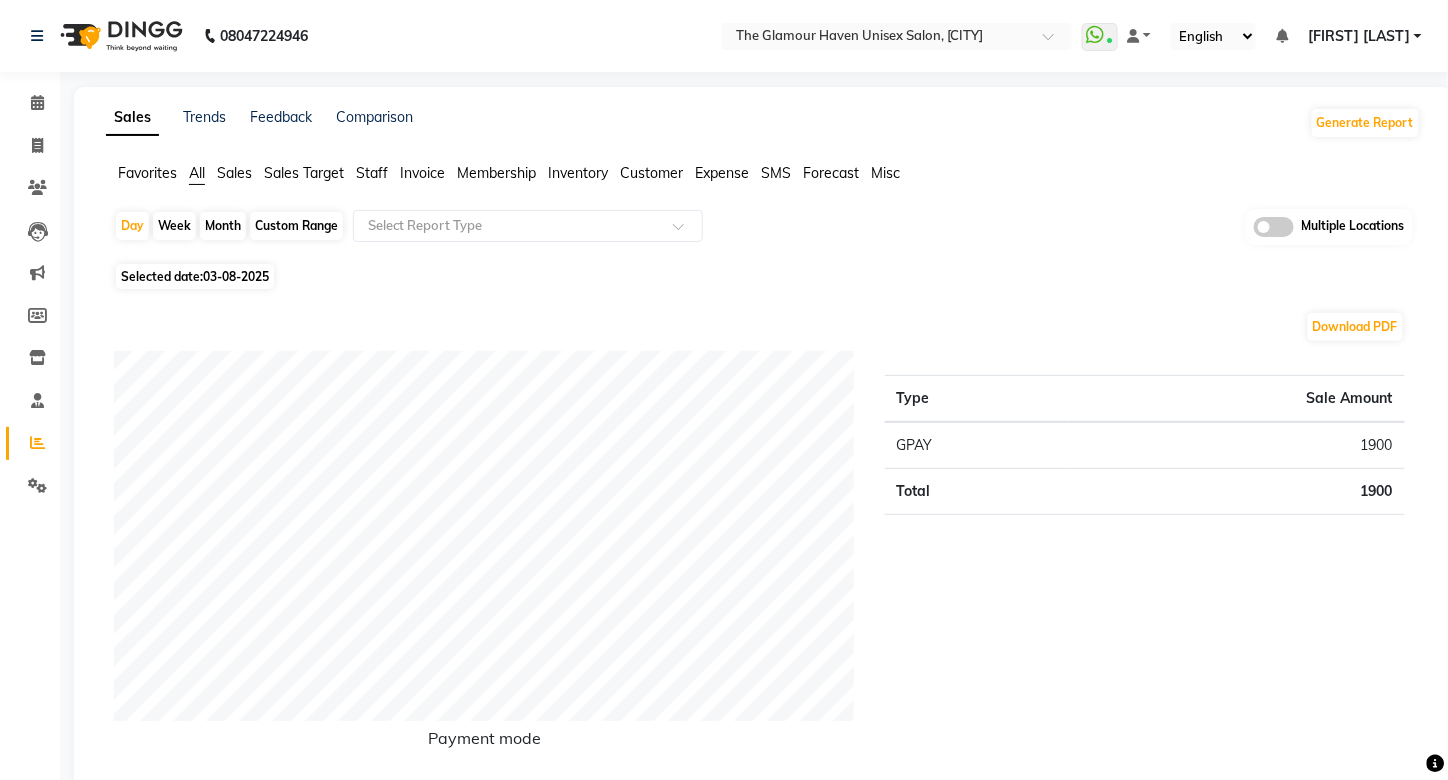 click on "Week" 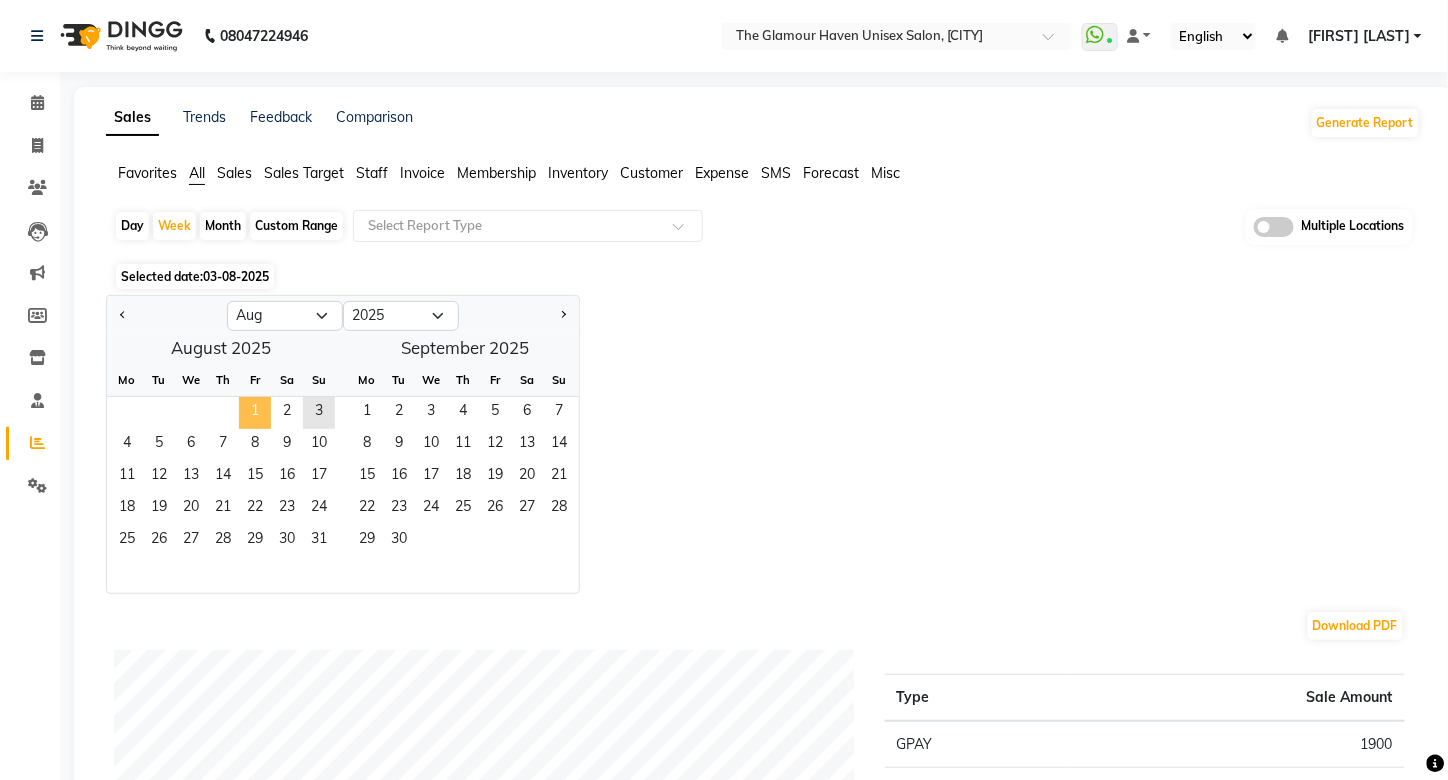 click on "1" 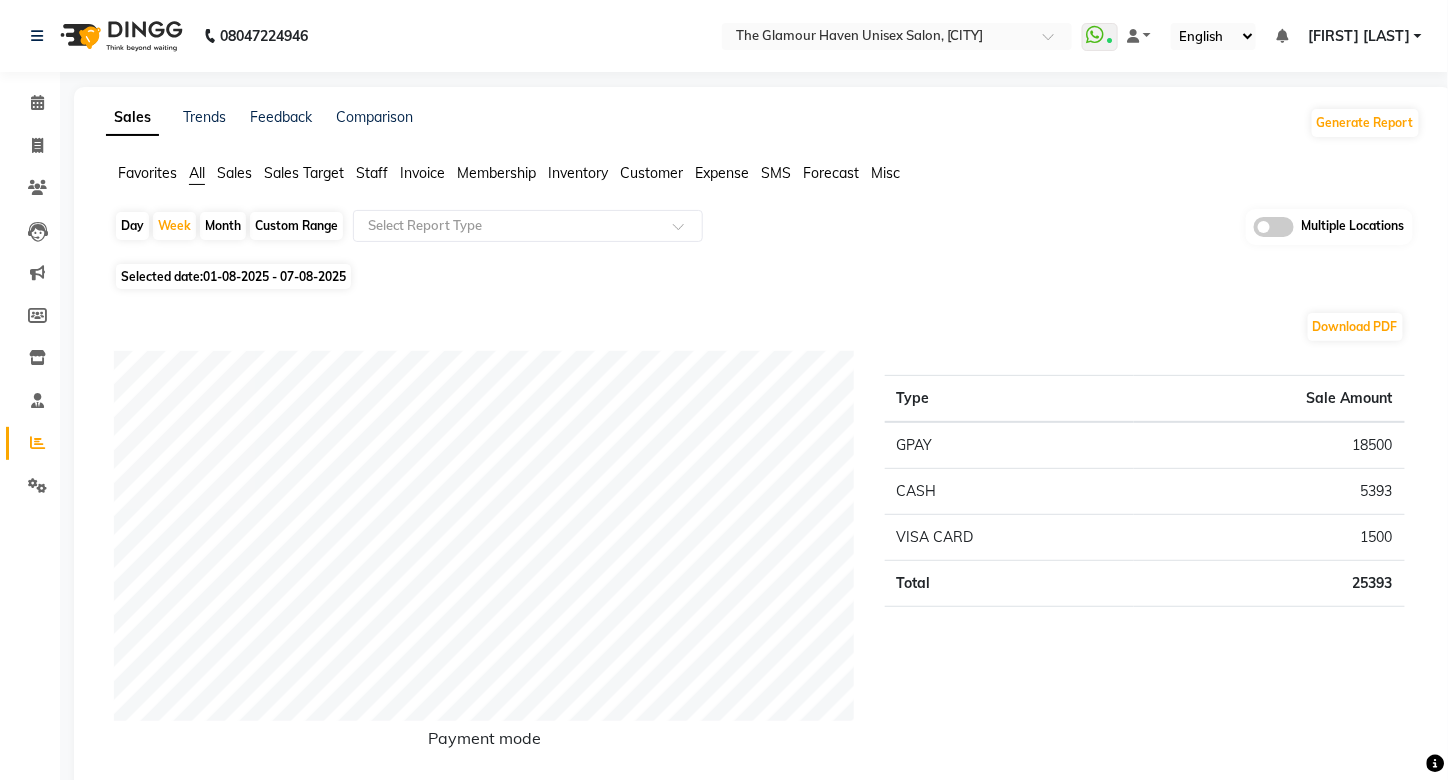 click on "Month" 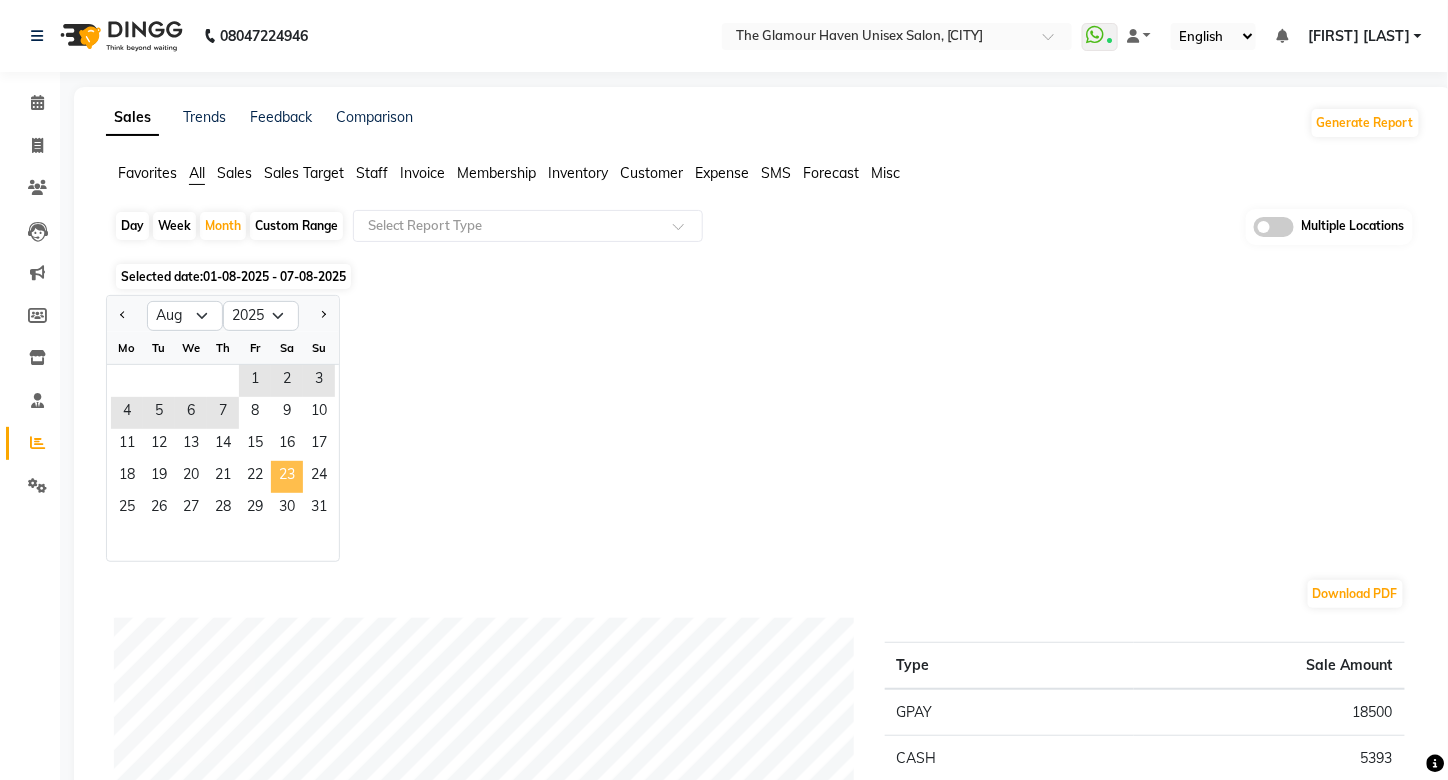 click on "23" 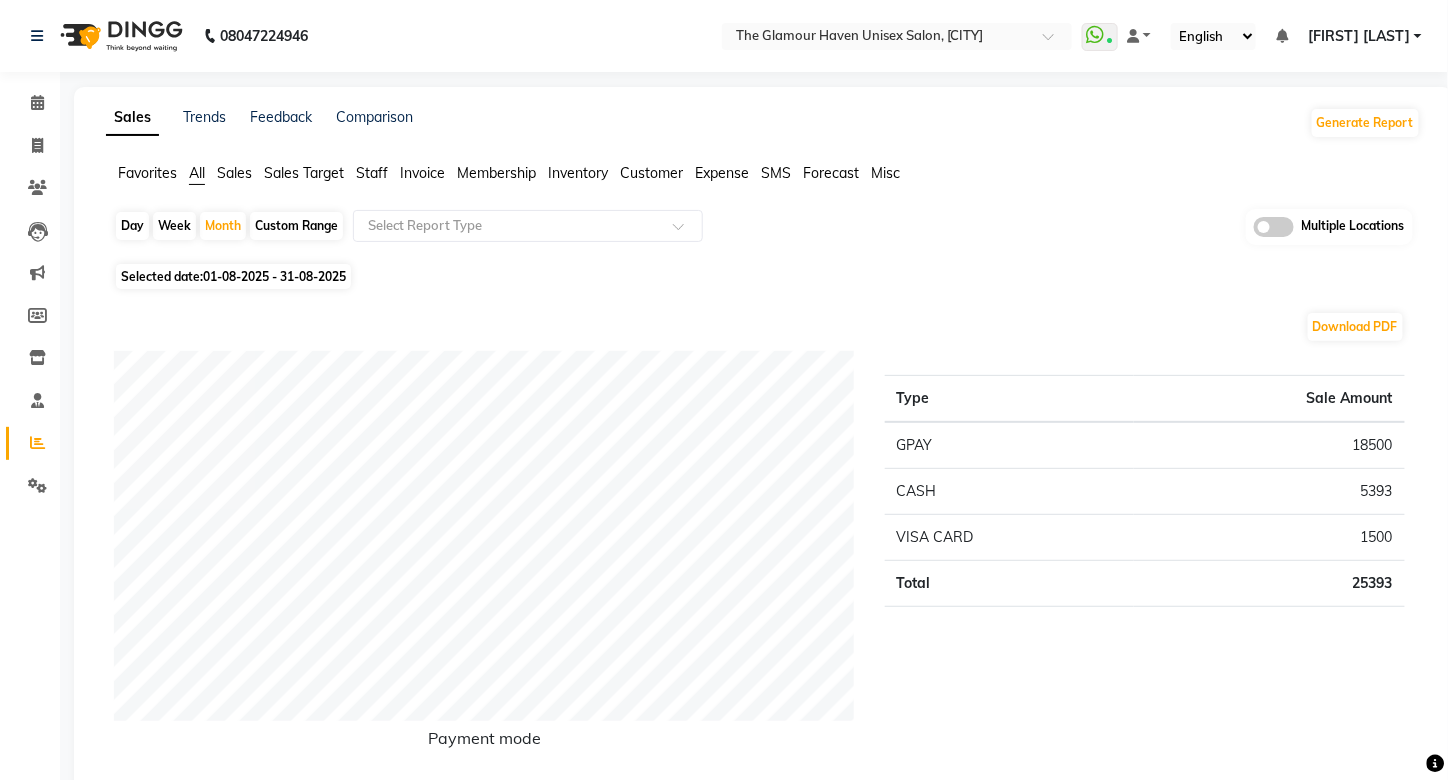 click on "Staff" 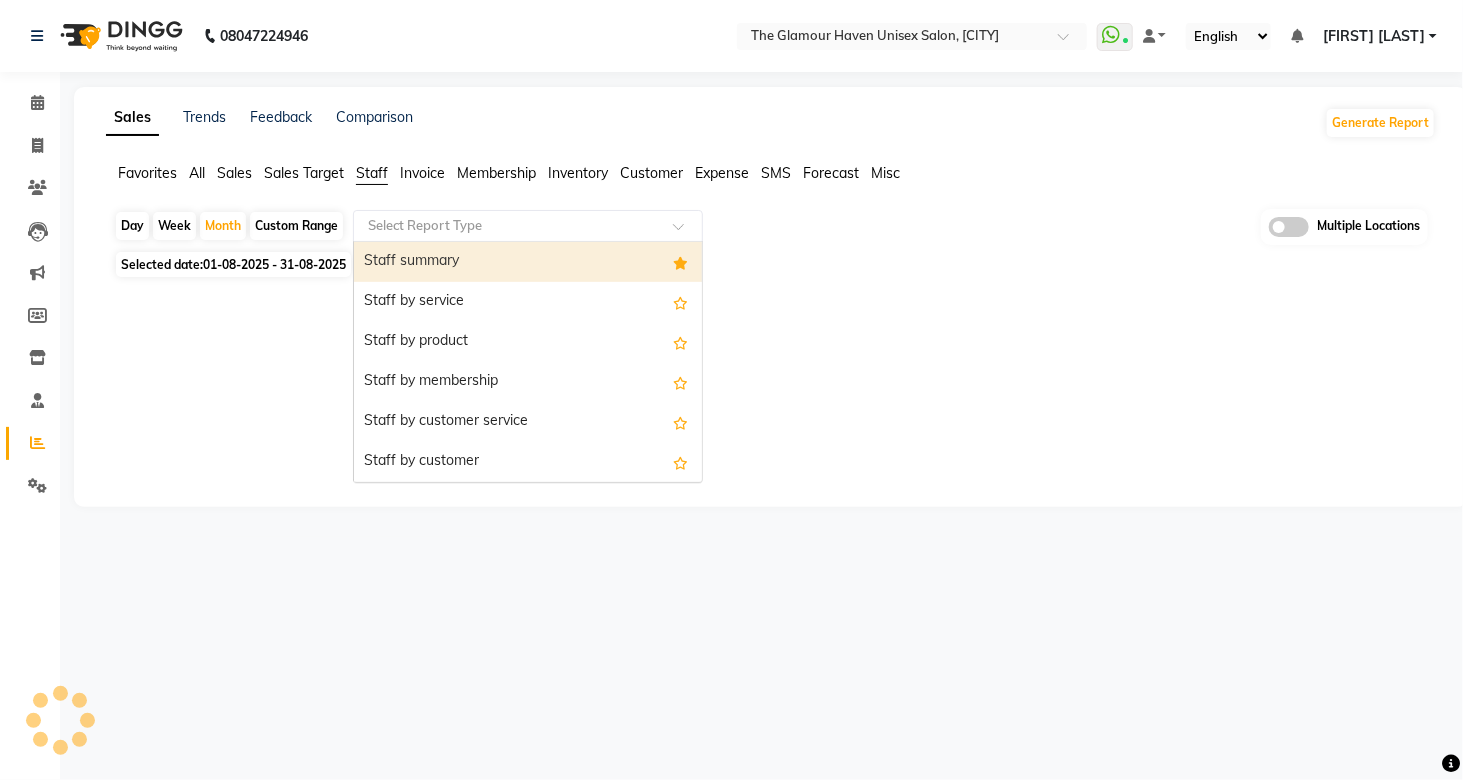 click 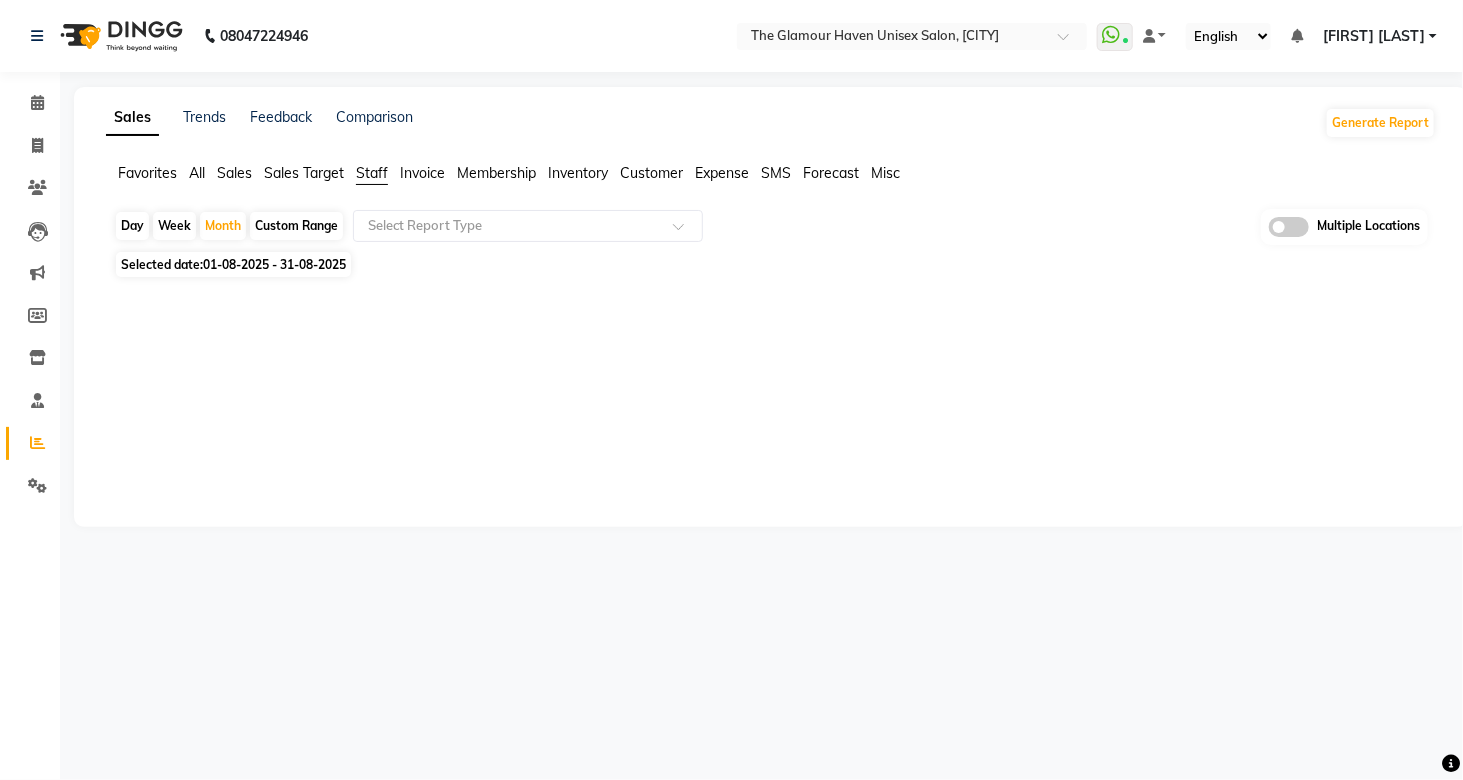 click 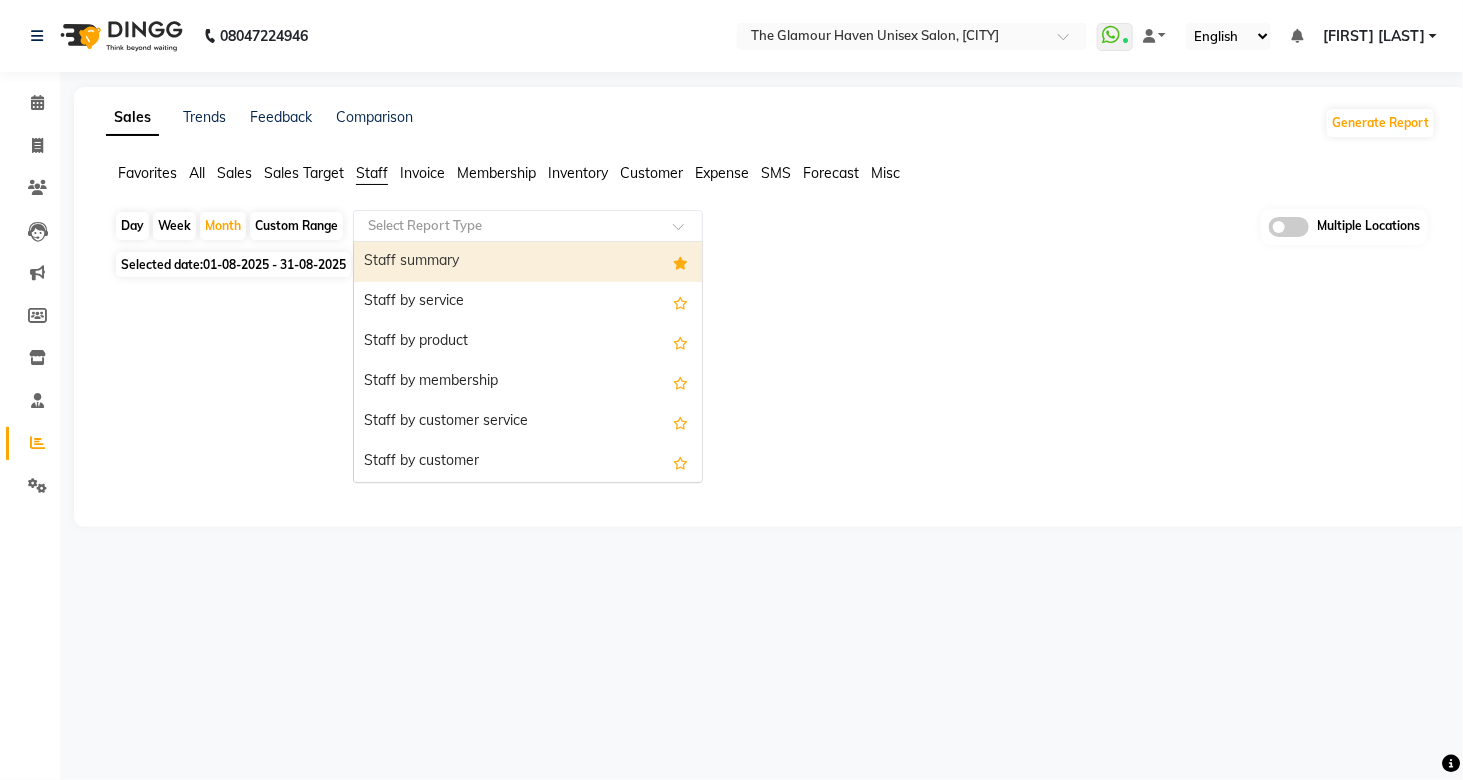 click 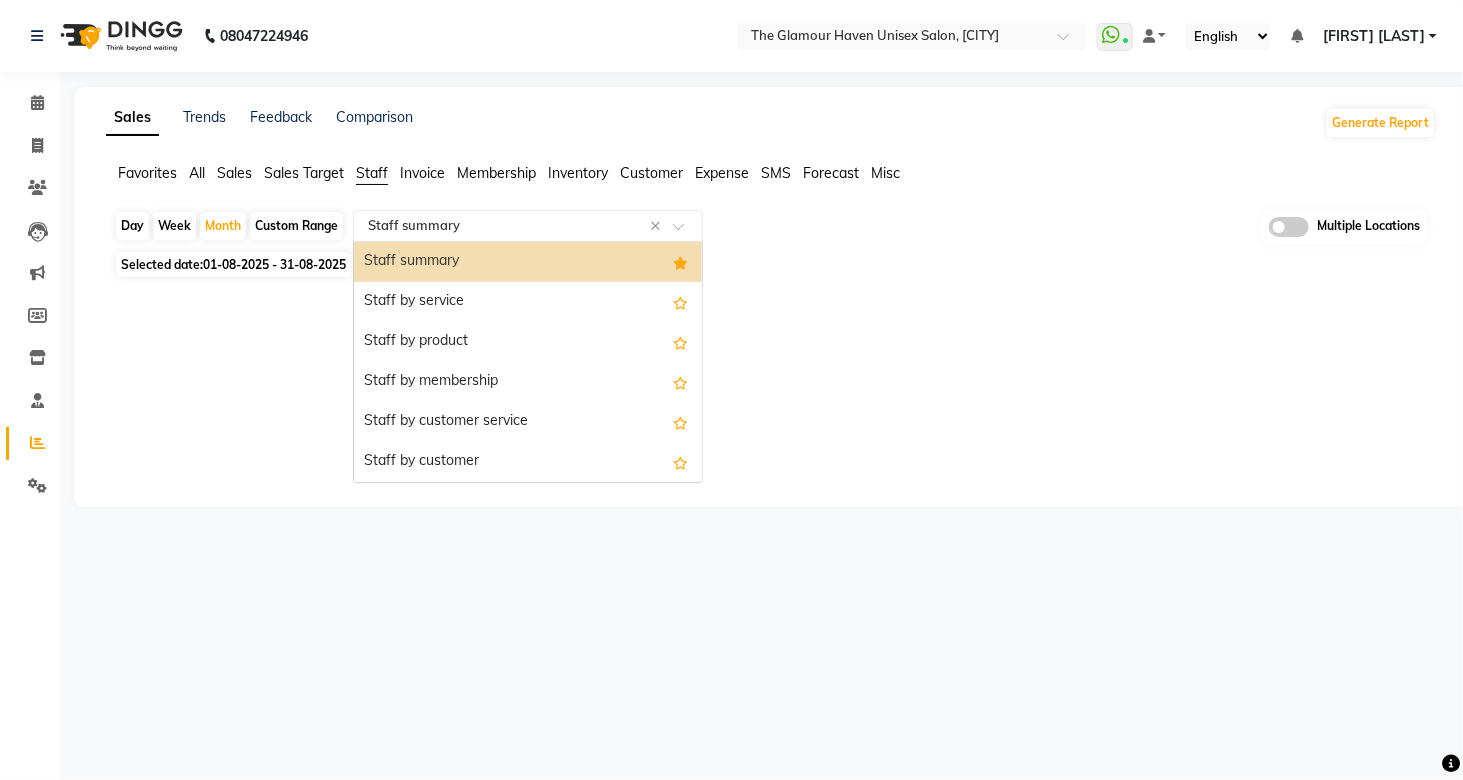 click 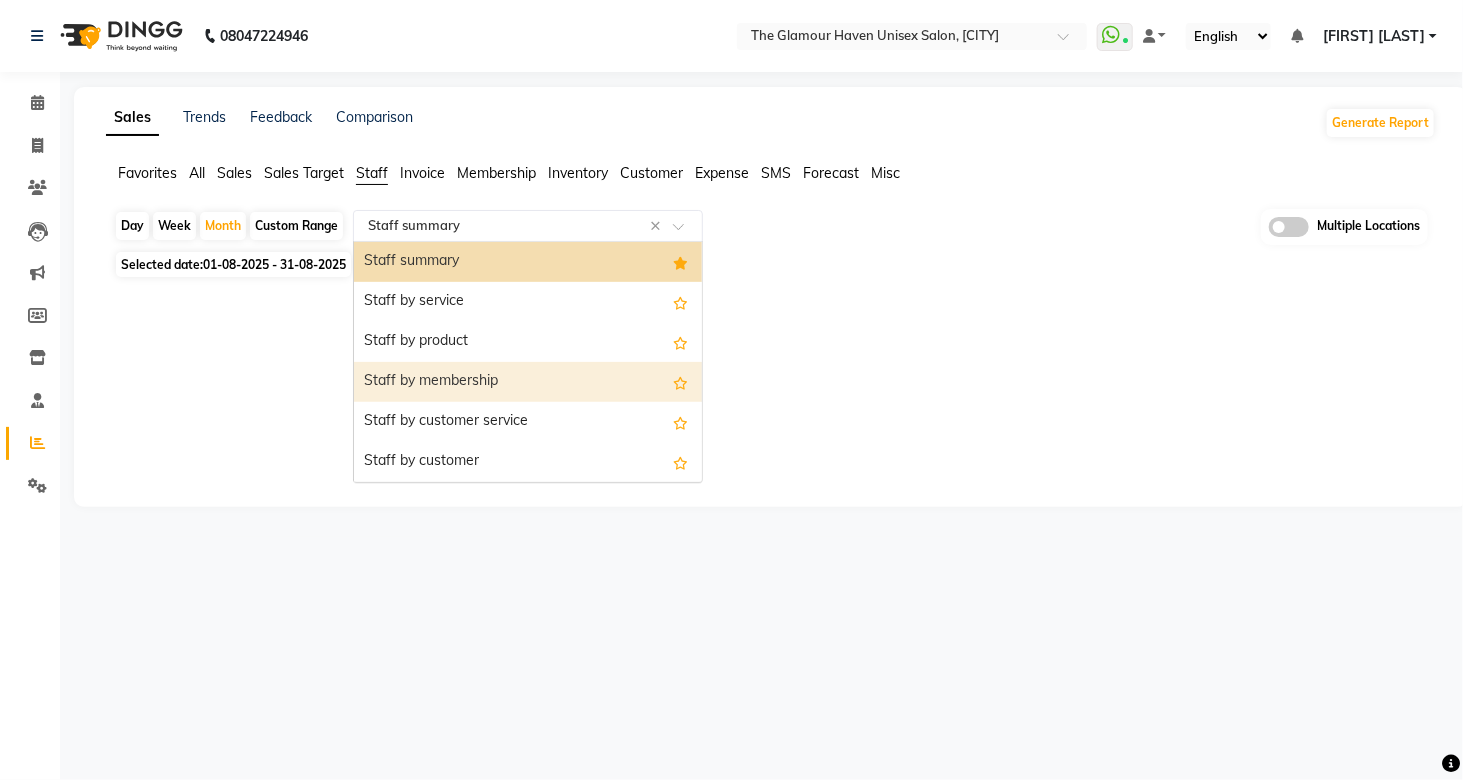 click on "Staff by membership" at bounding box center [528, 382] 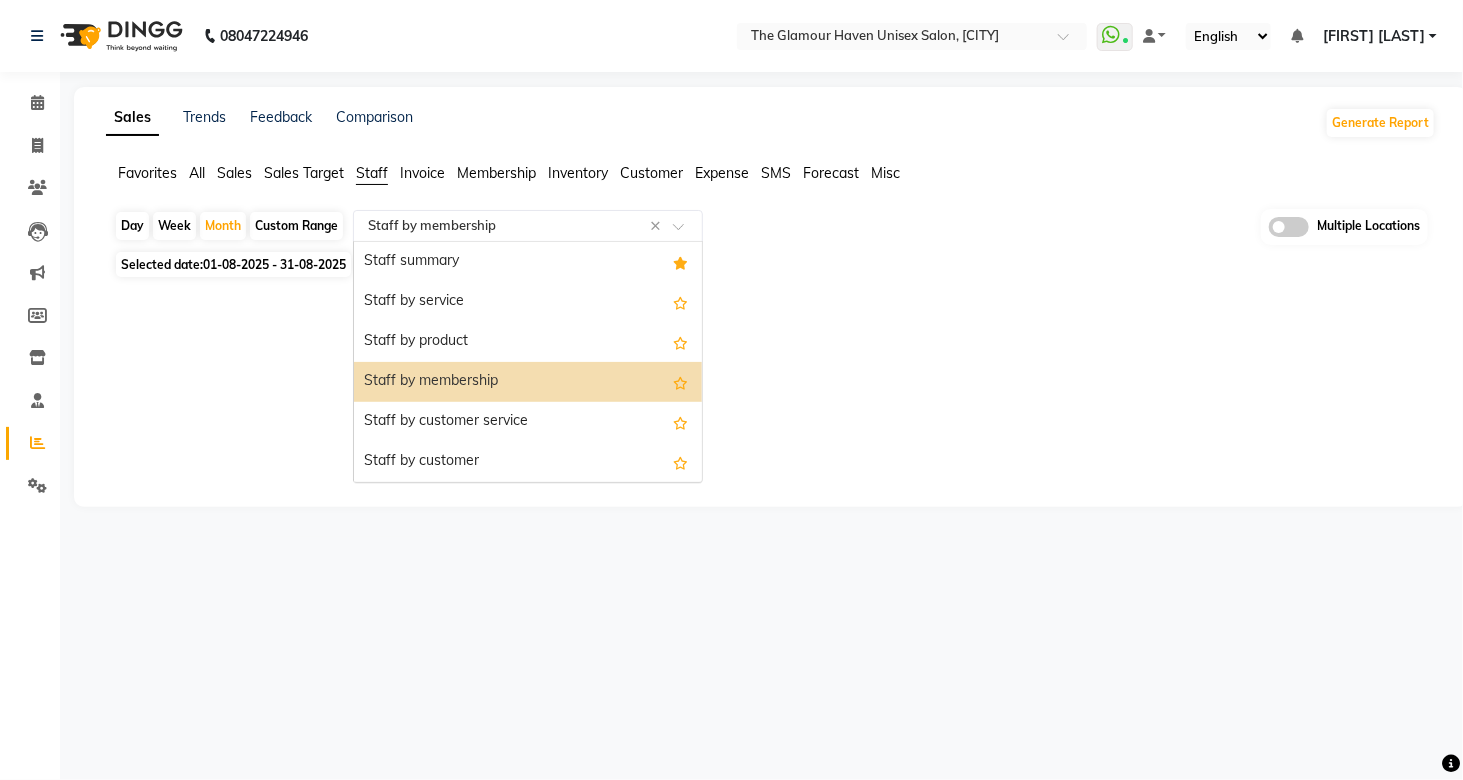 click 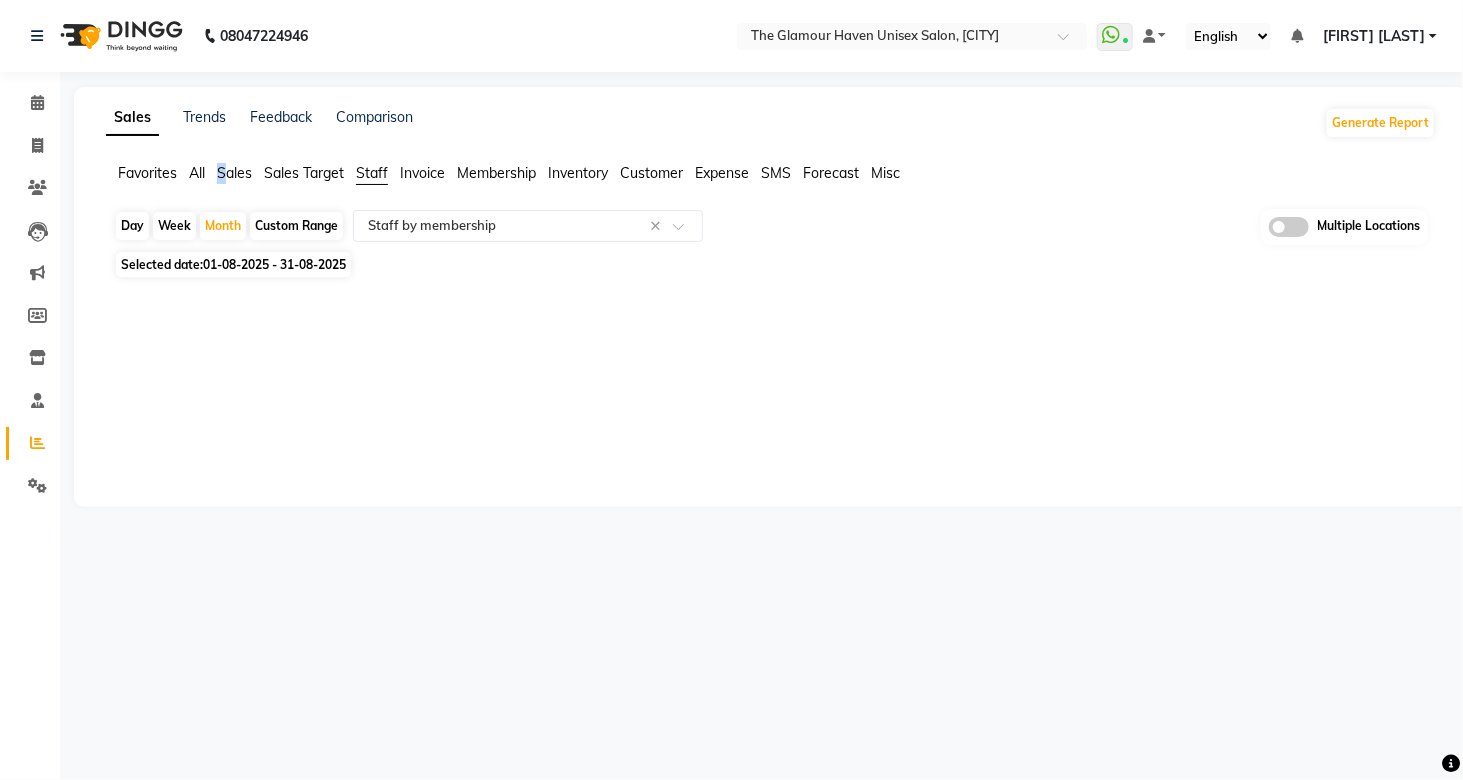 drag, startPoint x: 229, startPoint y: 159, endPoint x: 230, endPoint y: 169, distance: 10.049875 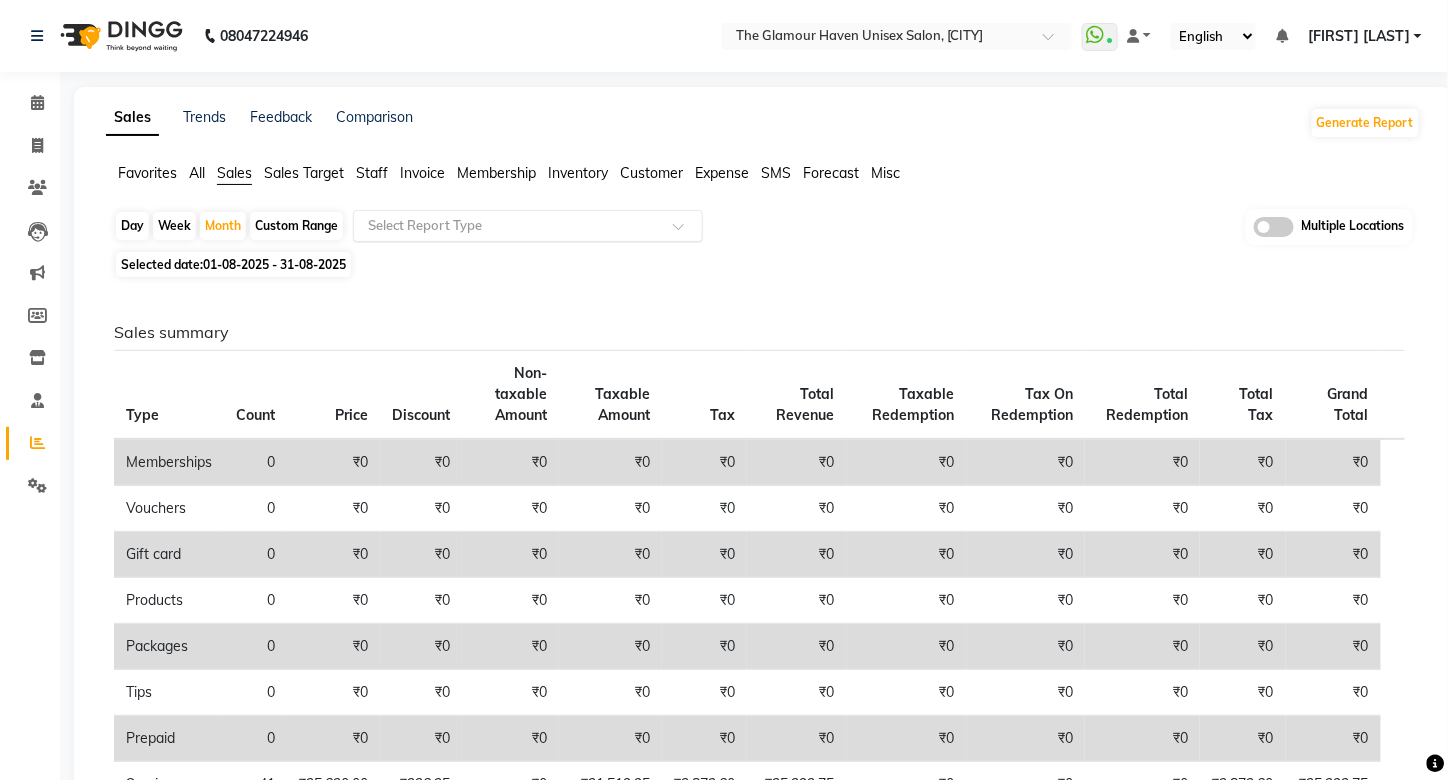 click on "Select Report Type" 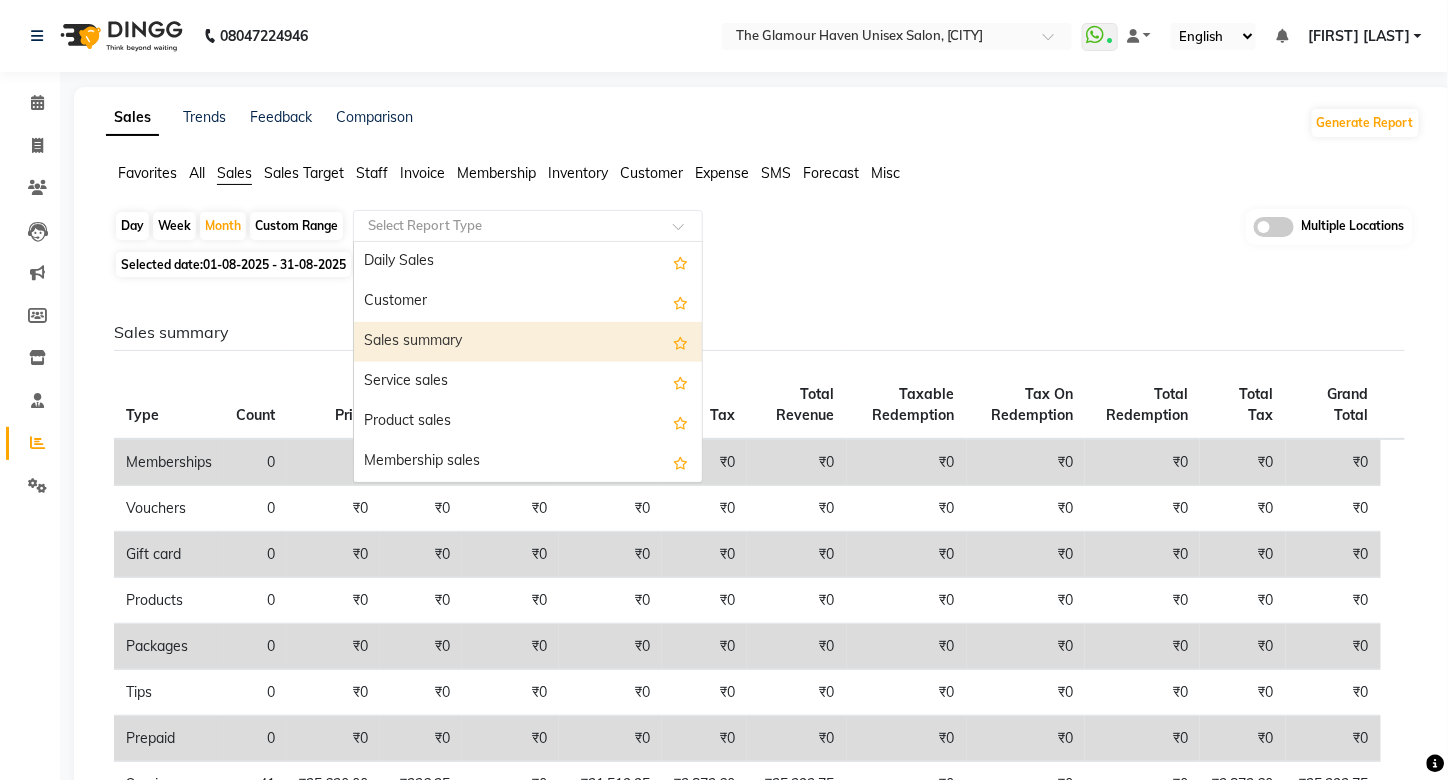 click on "Sales summary" at bounding box center (528, 342) 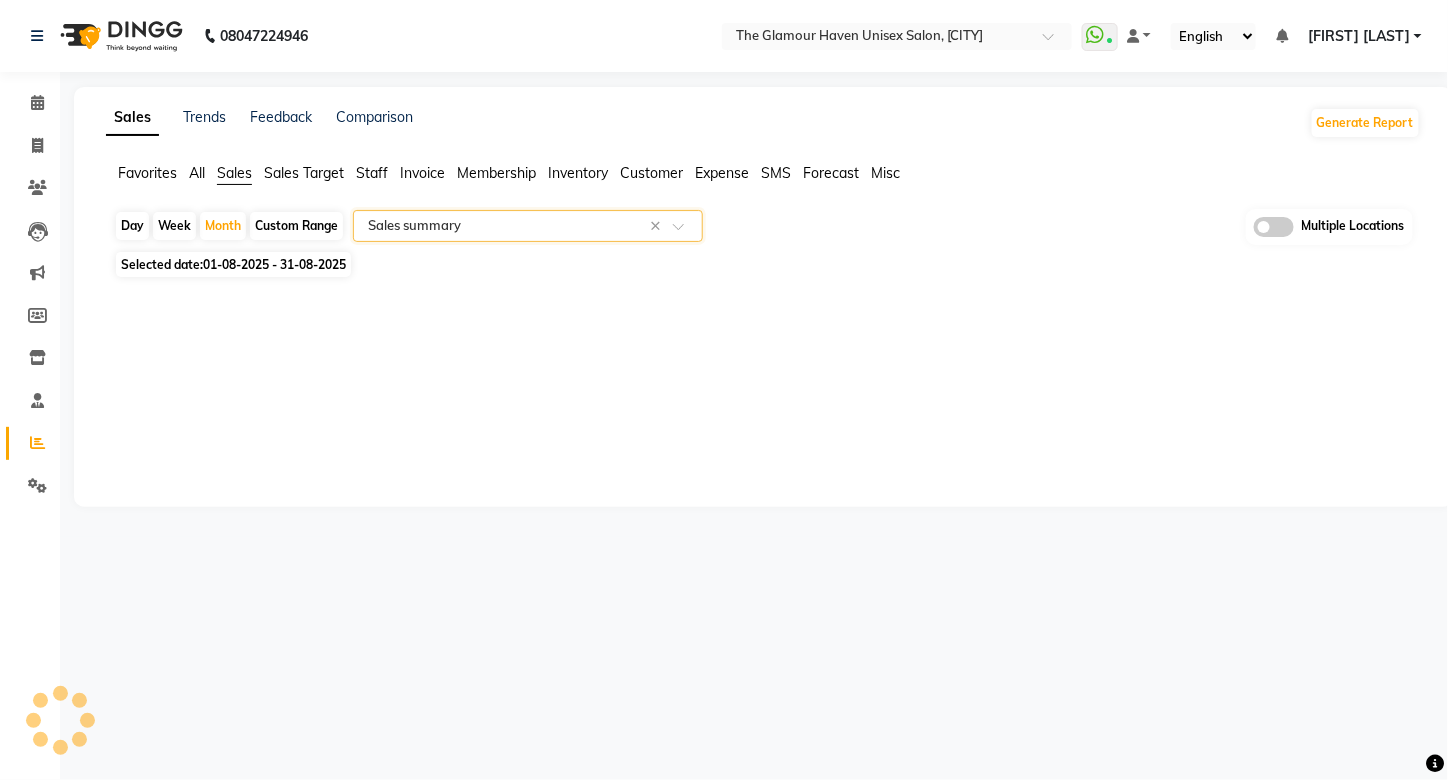 select on "full_report" 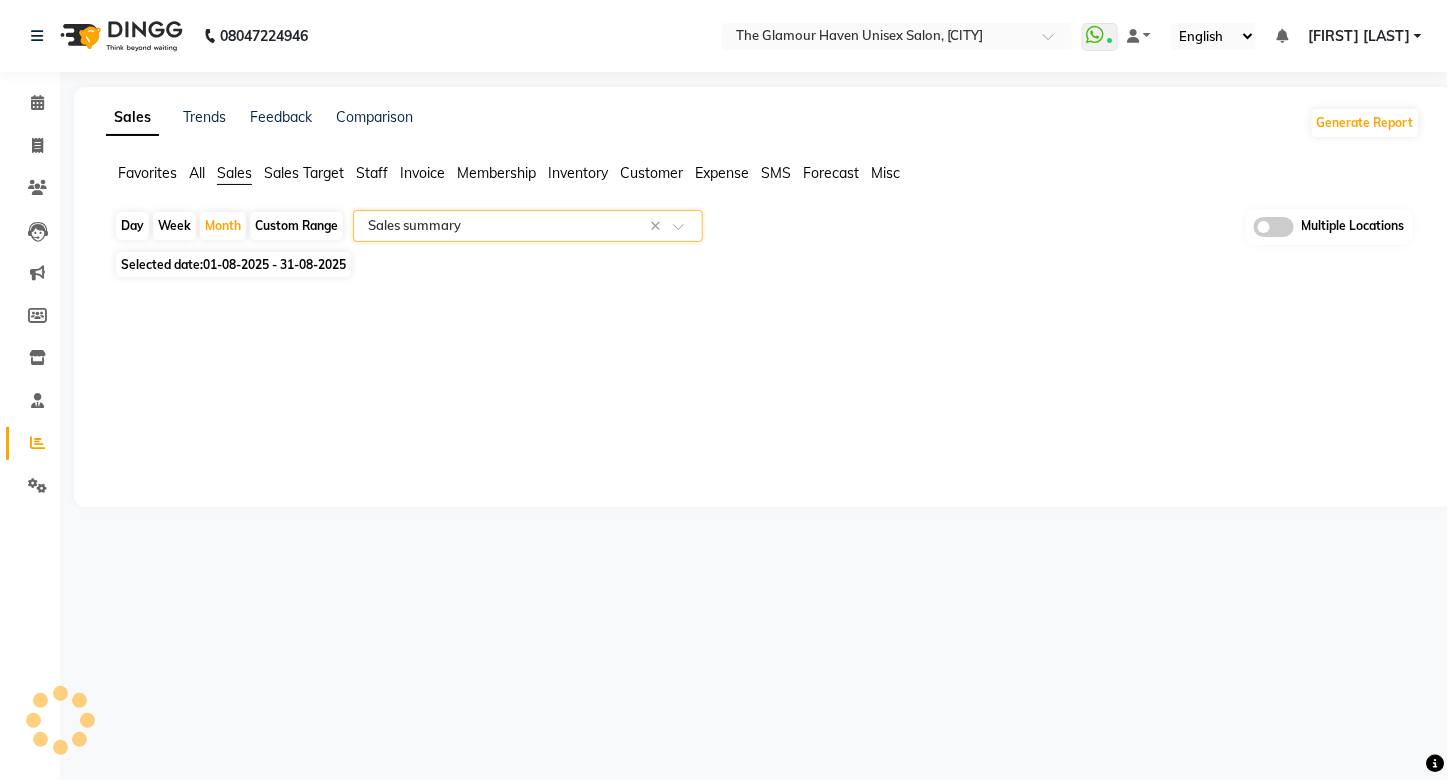 select on "csv" 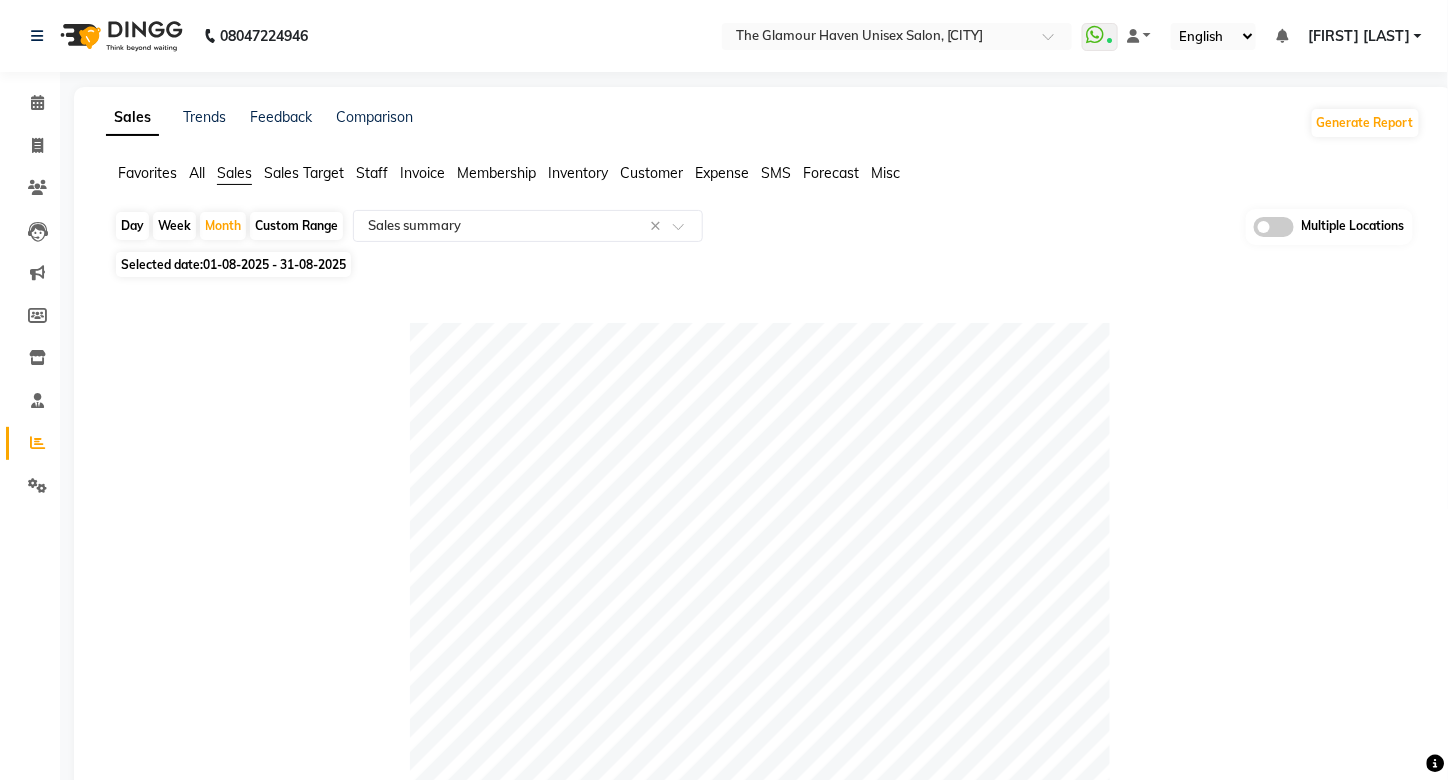 click on "All" 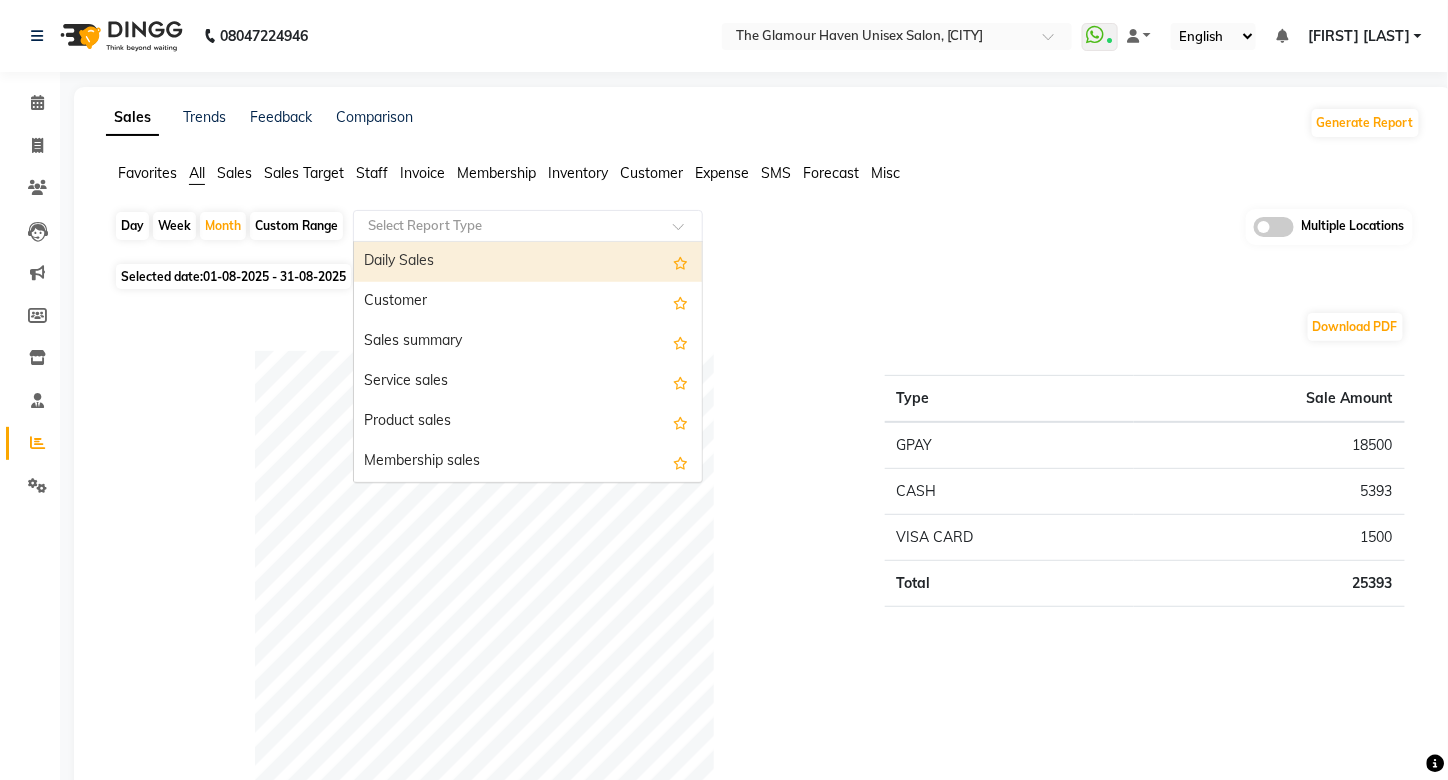 click 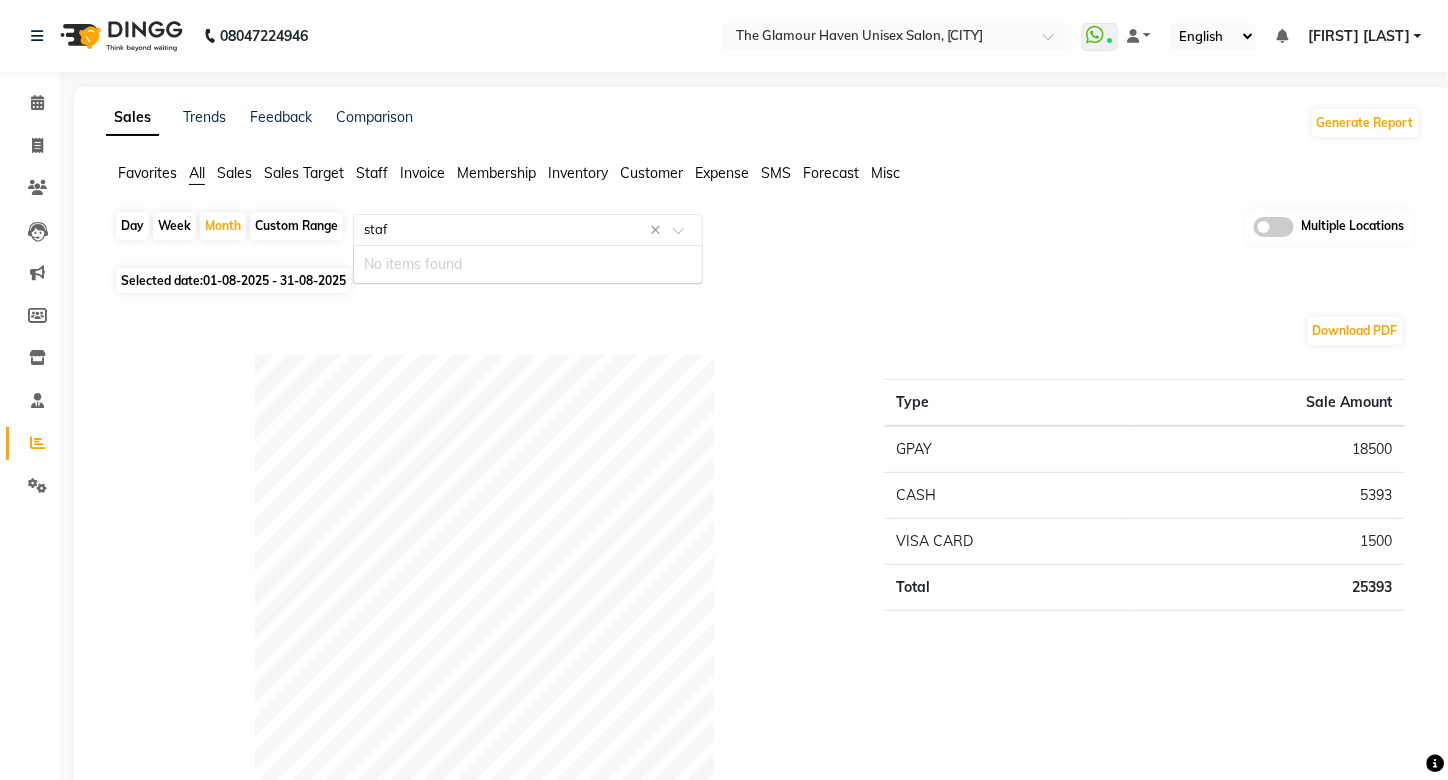 type on "staf" 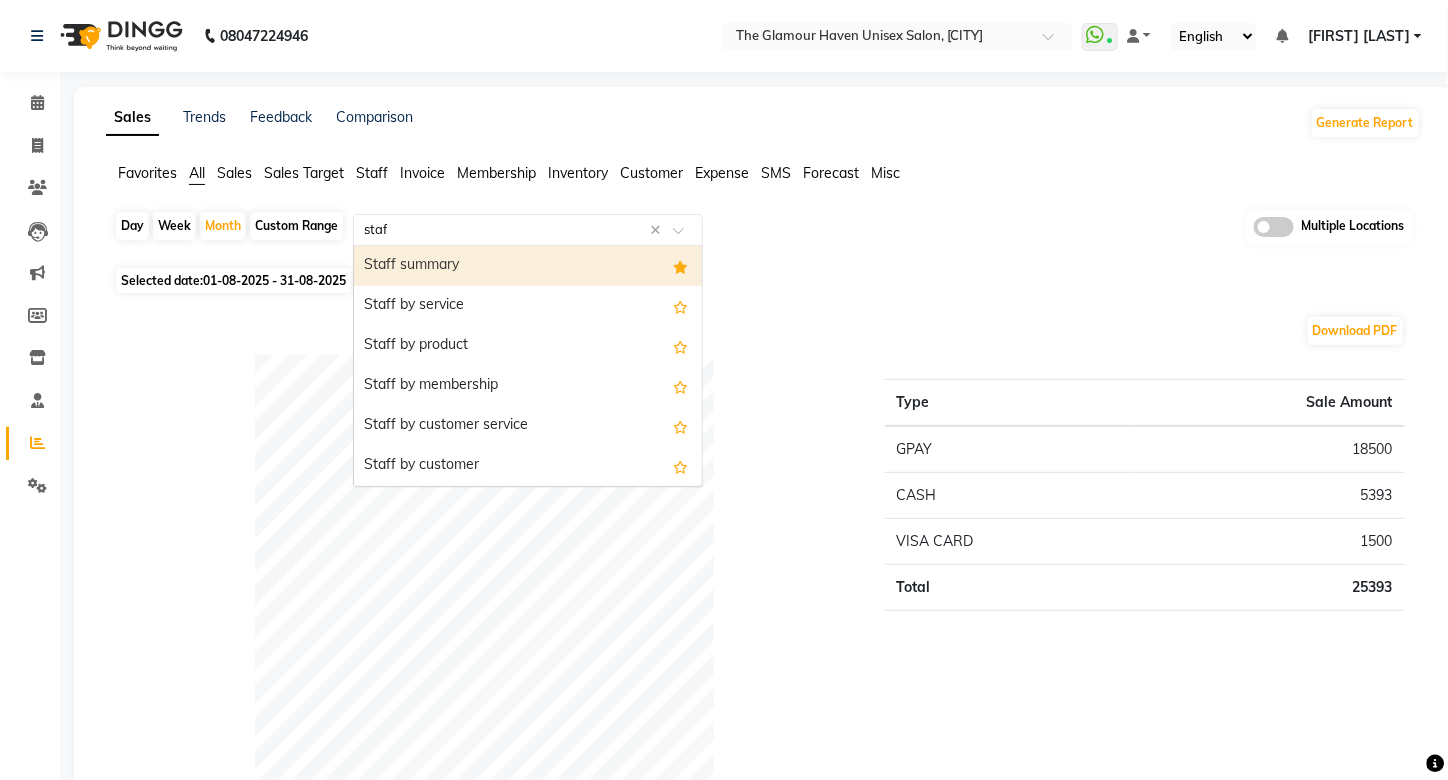 click on "Staff summary" at bounding box center [528, 266] 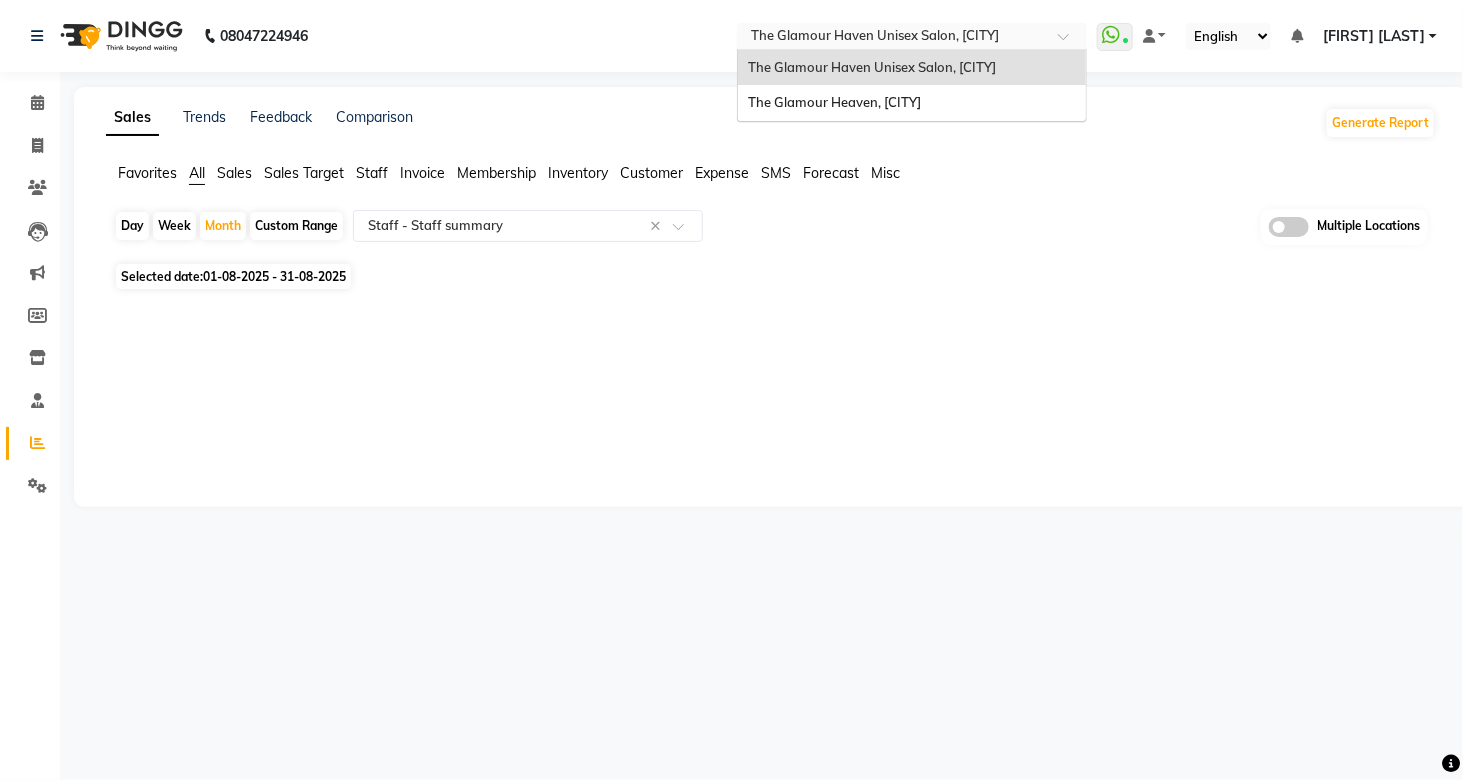 click at bounding box center (912, 38) 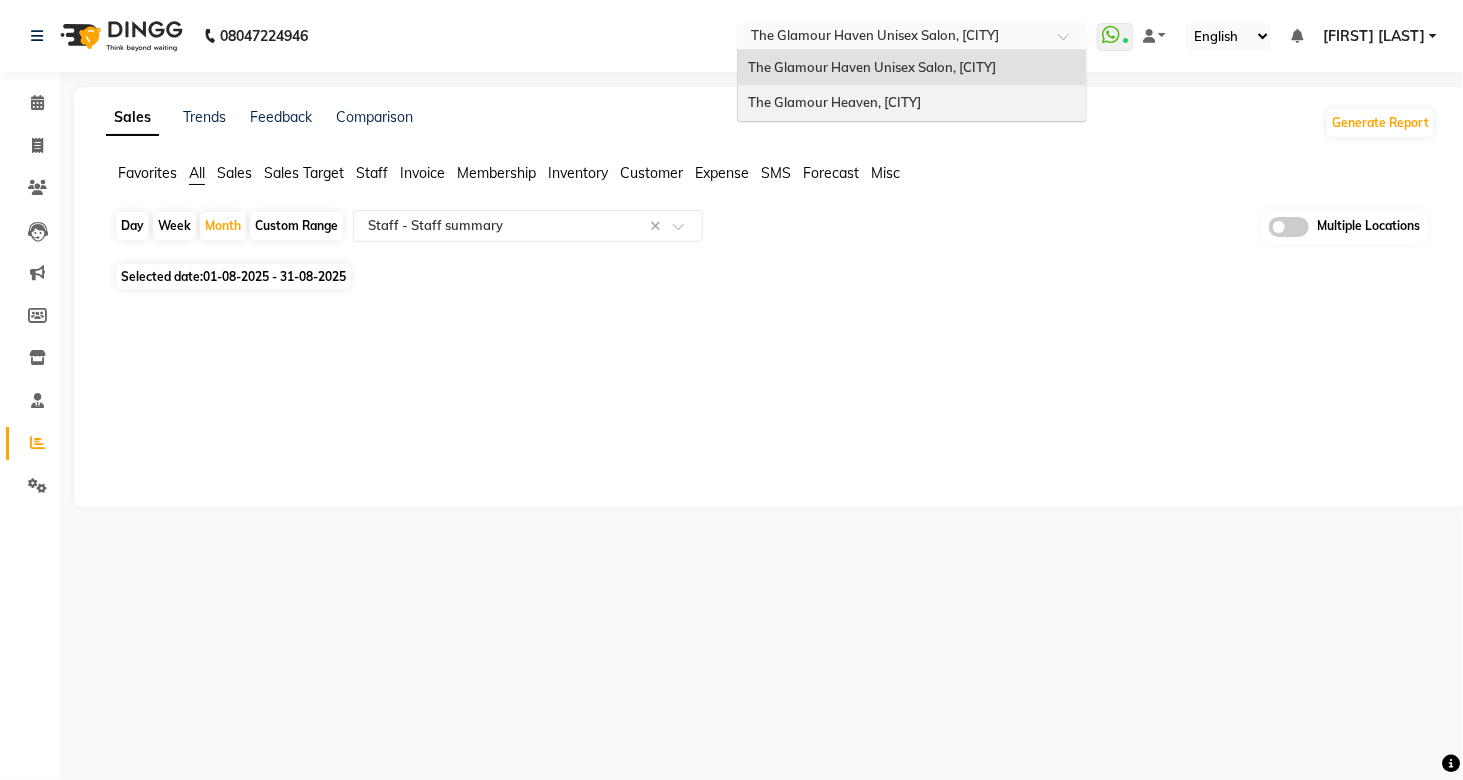 click on "The Glamour Heaven, Thane" at bounding box center [912, 103] 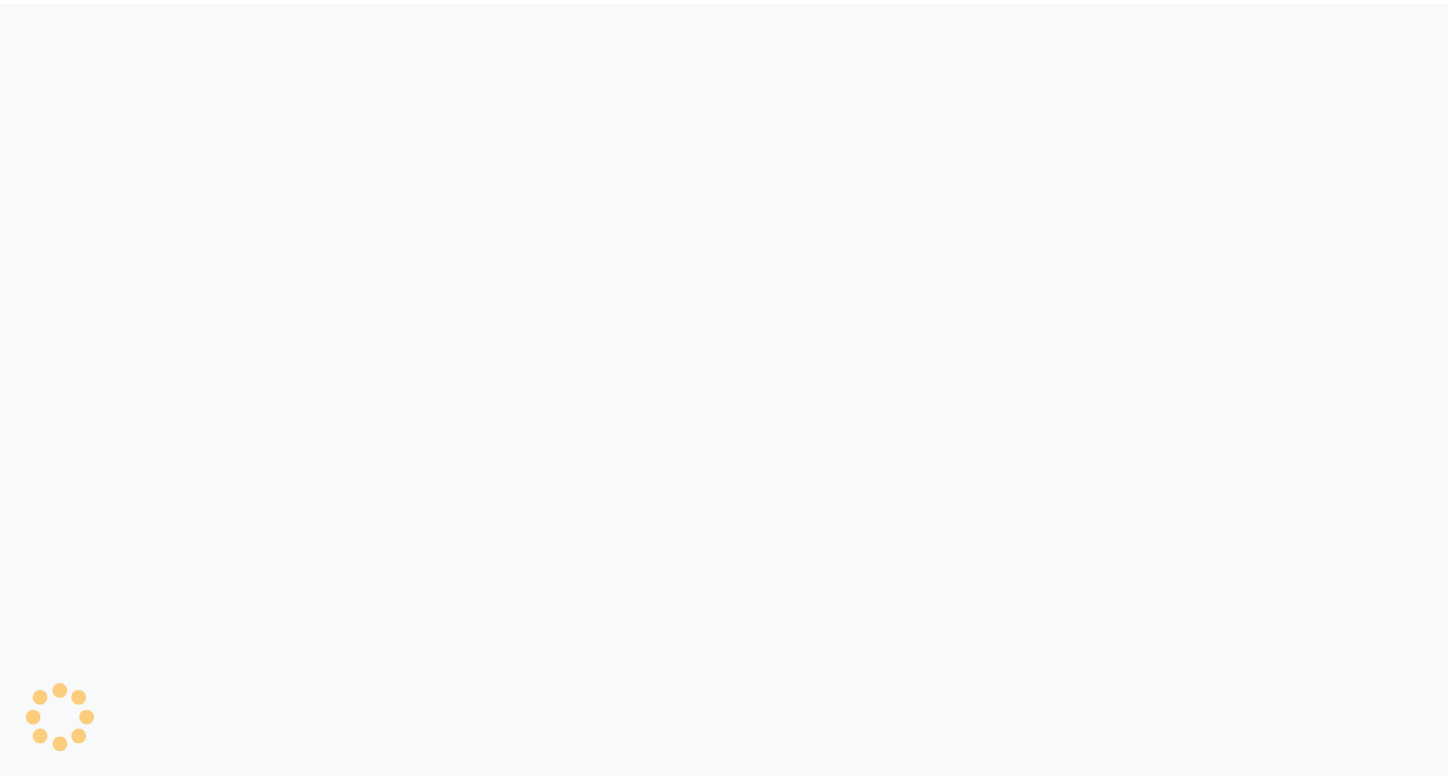 scroll, scrollTop: 0, scrollLeft: 0, axis: both 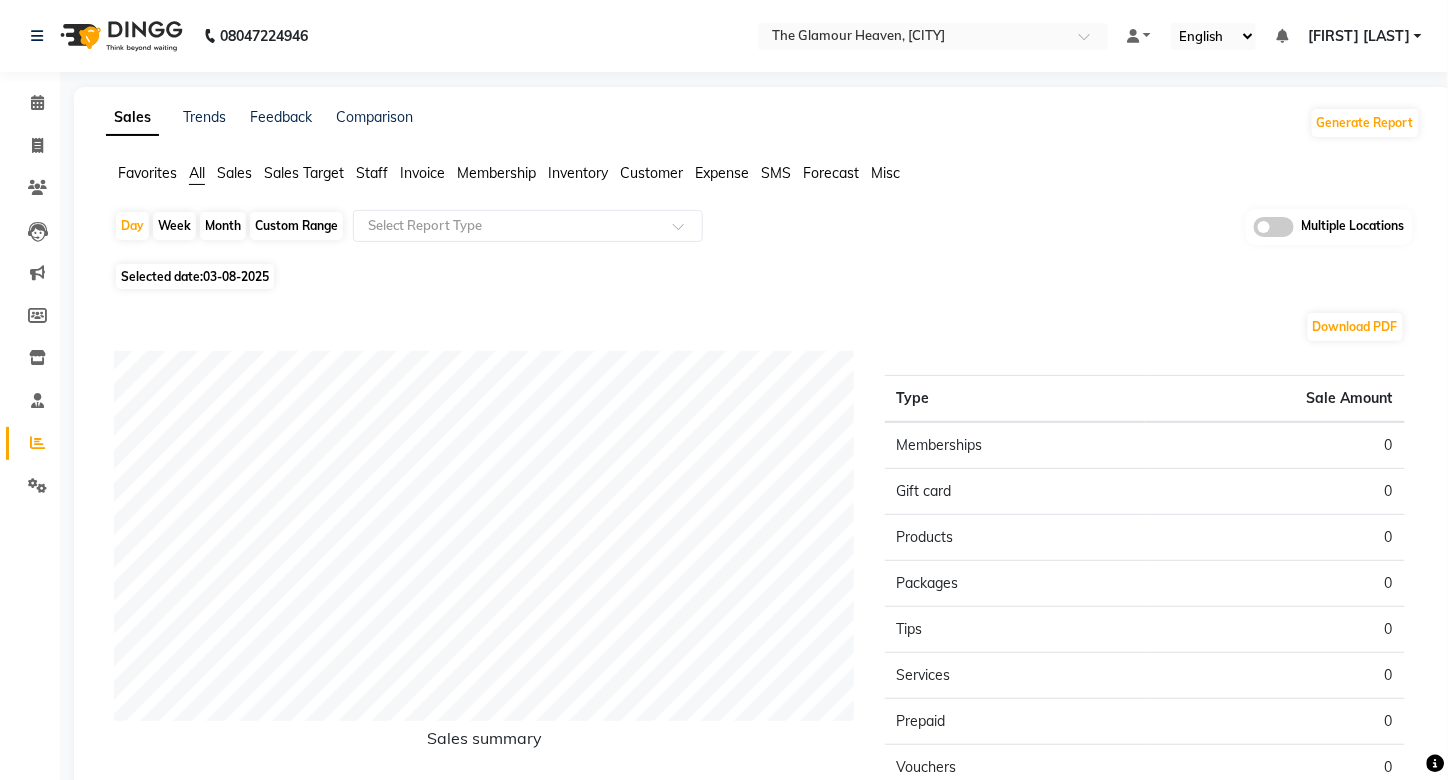 click on "Month" 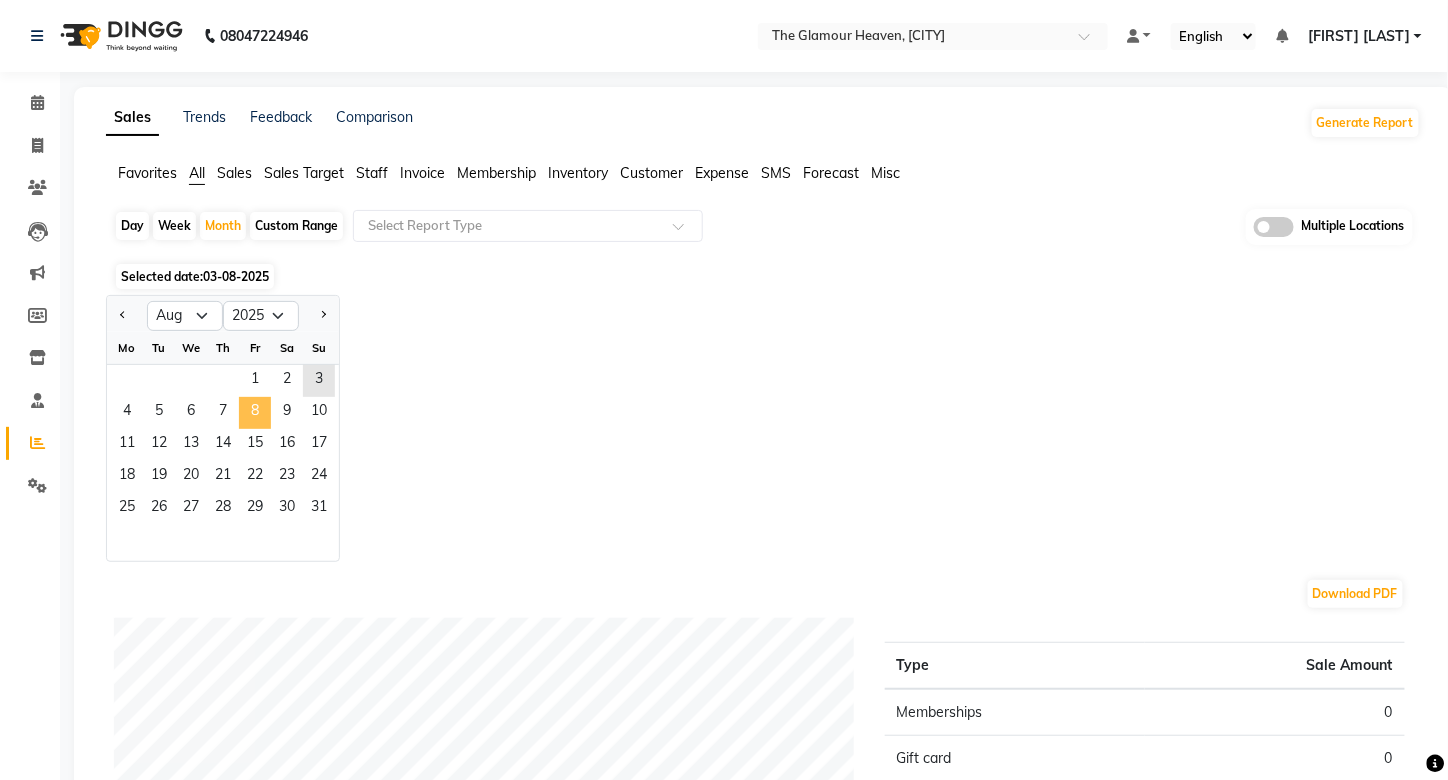 click on "8" 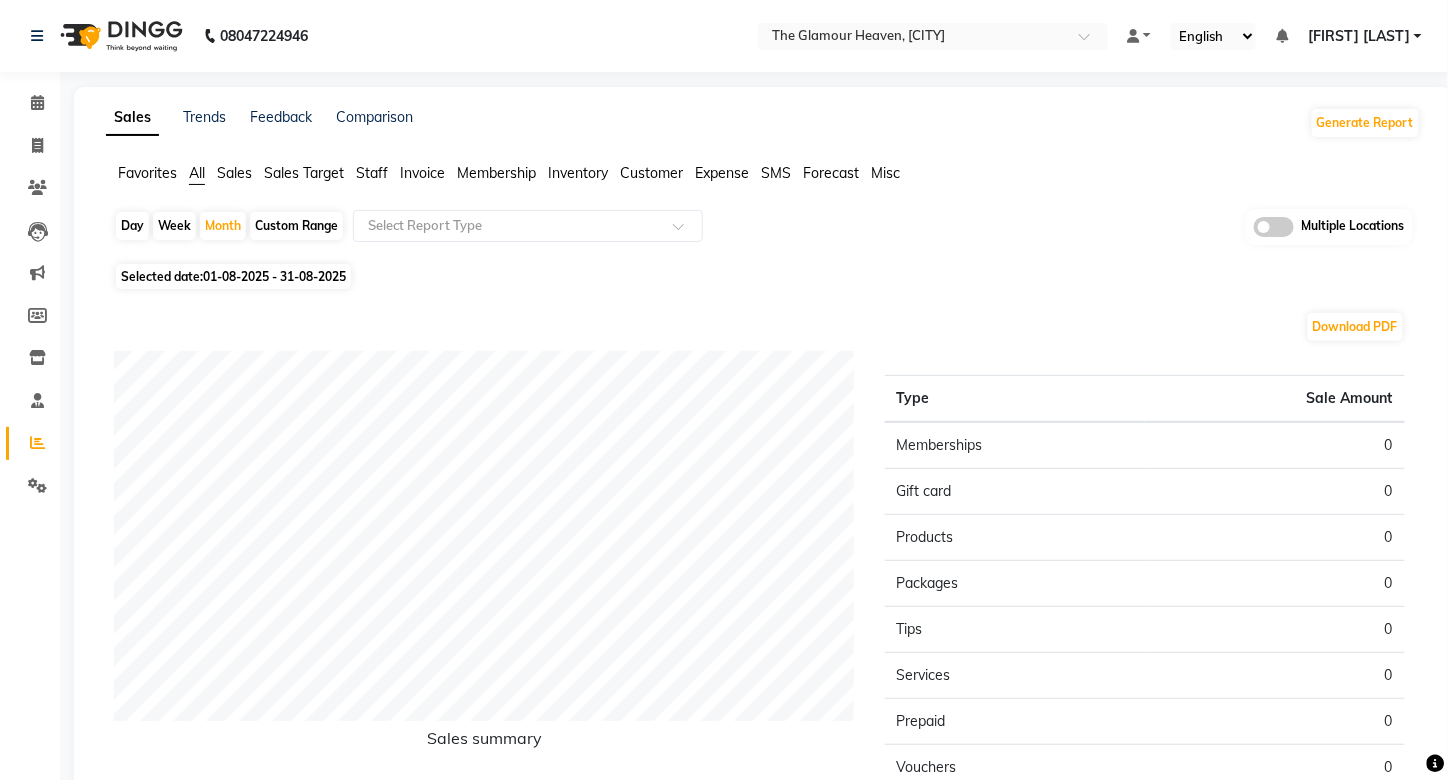 click on "Staff" 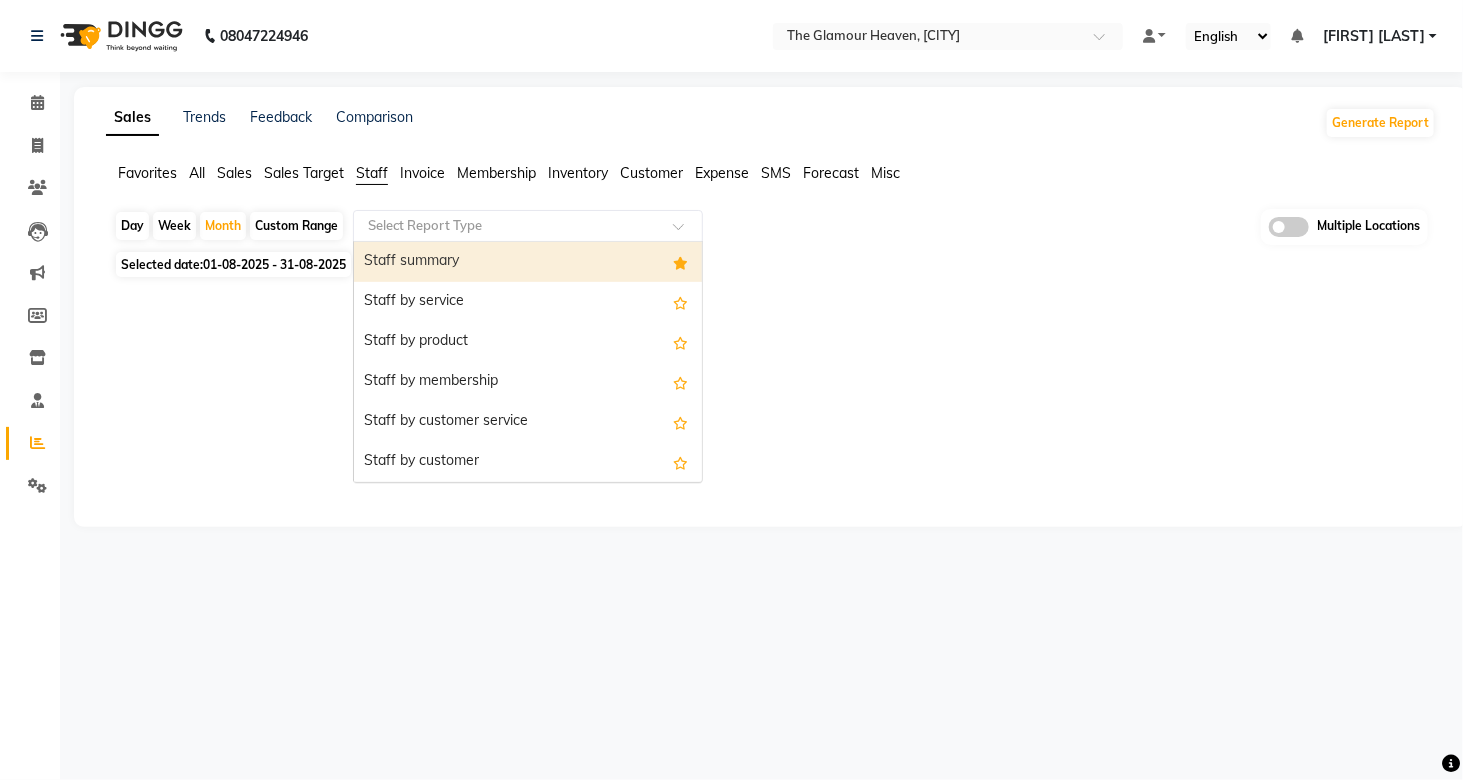 click 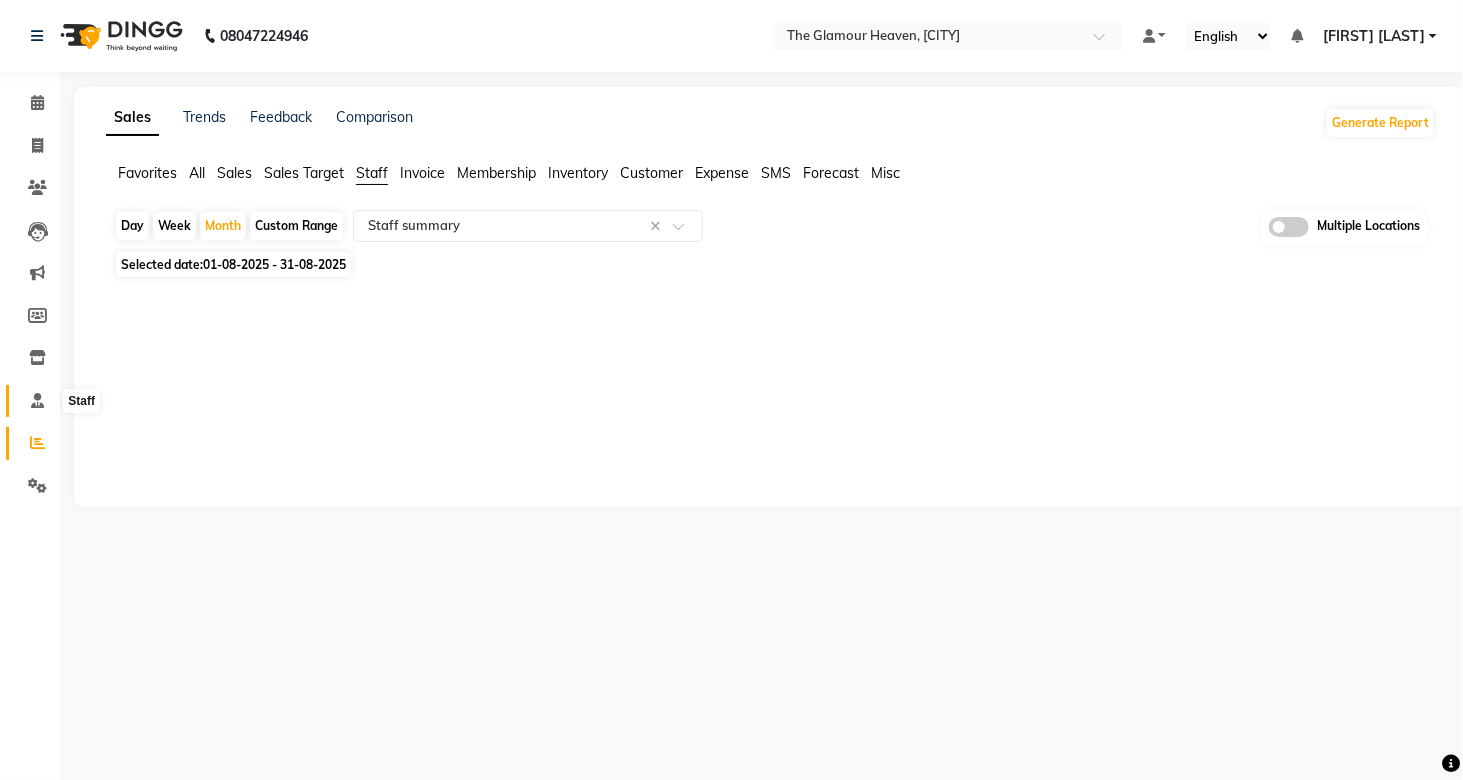 click 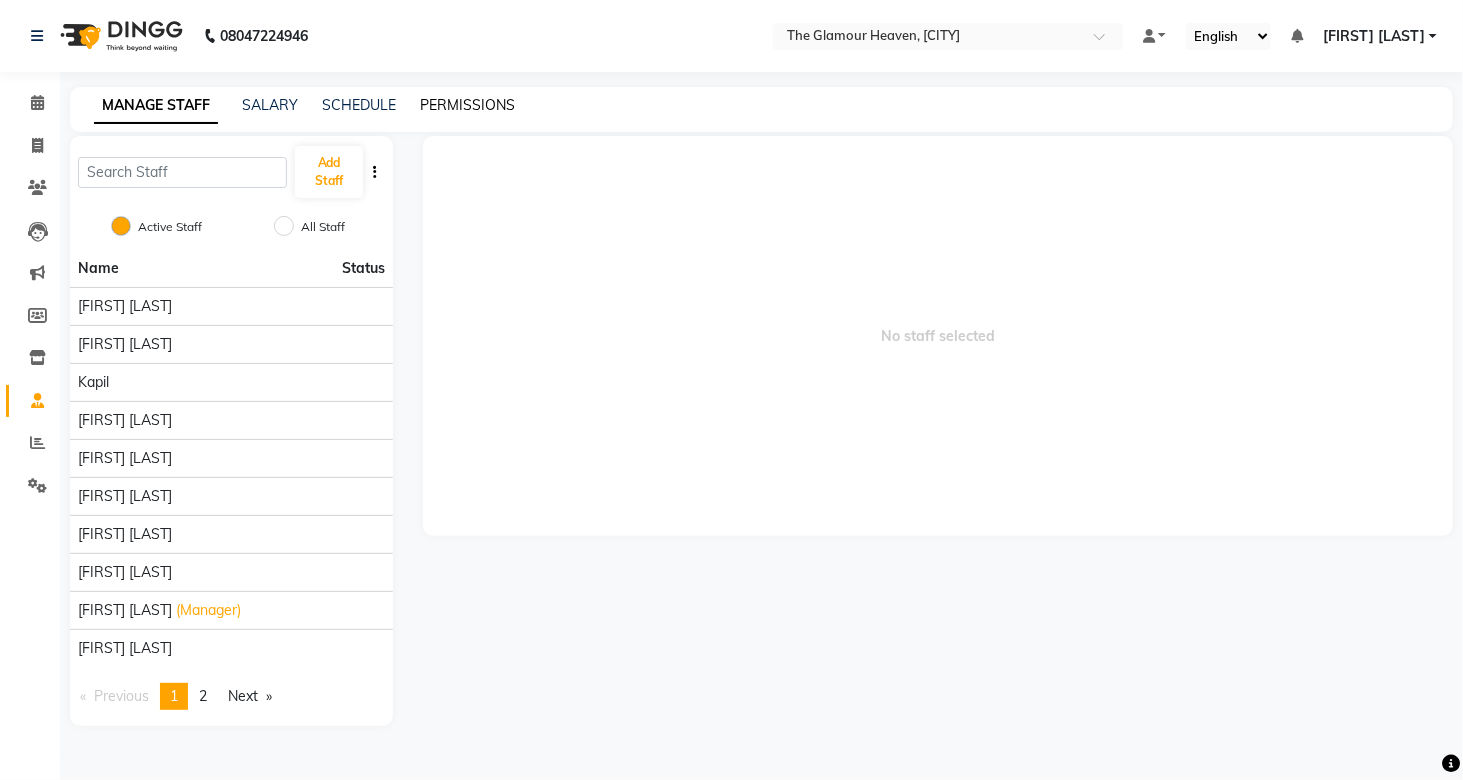 click on "PERMISSIONS" 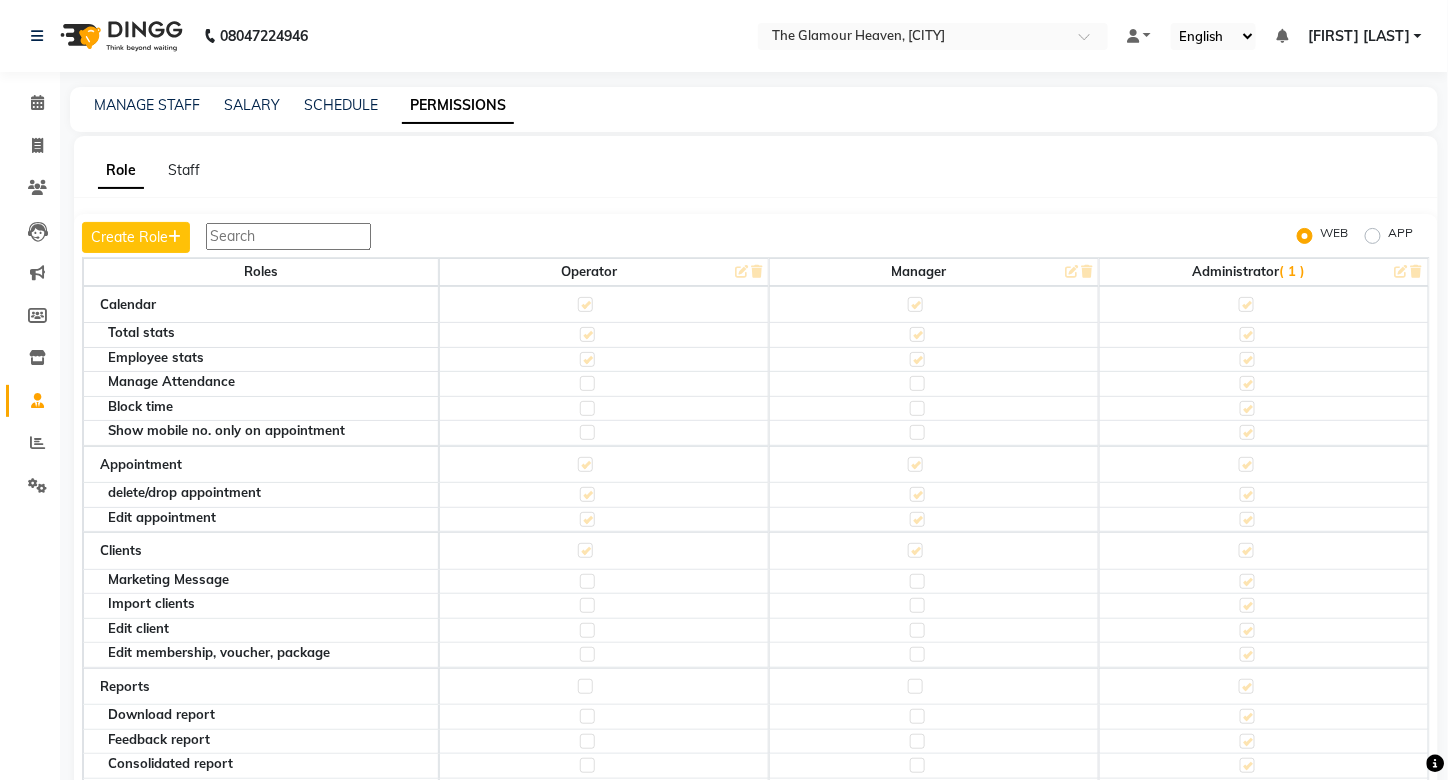 click on "( 1 )" 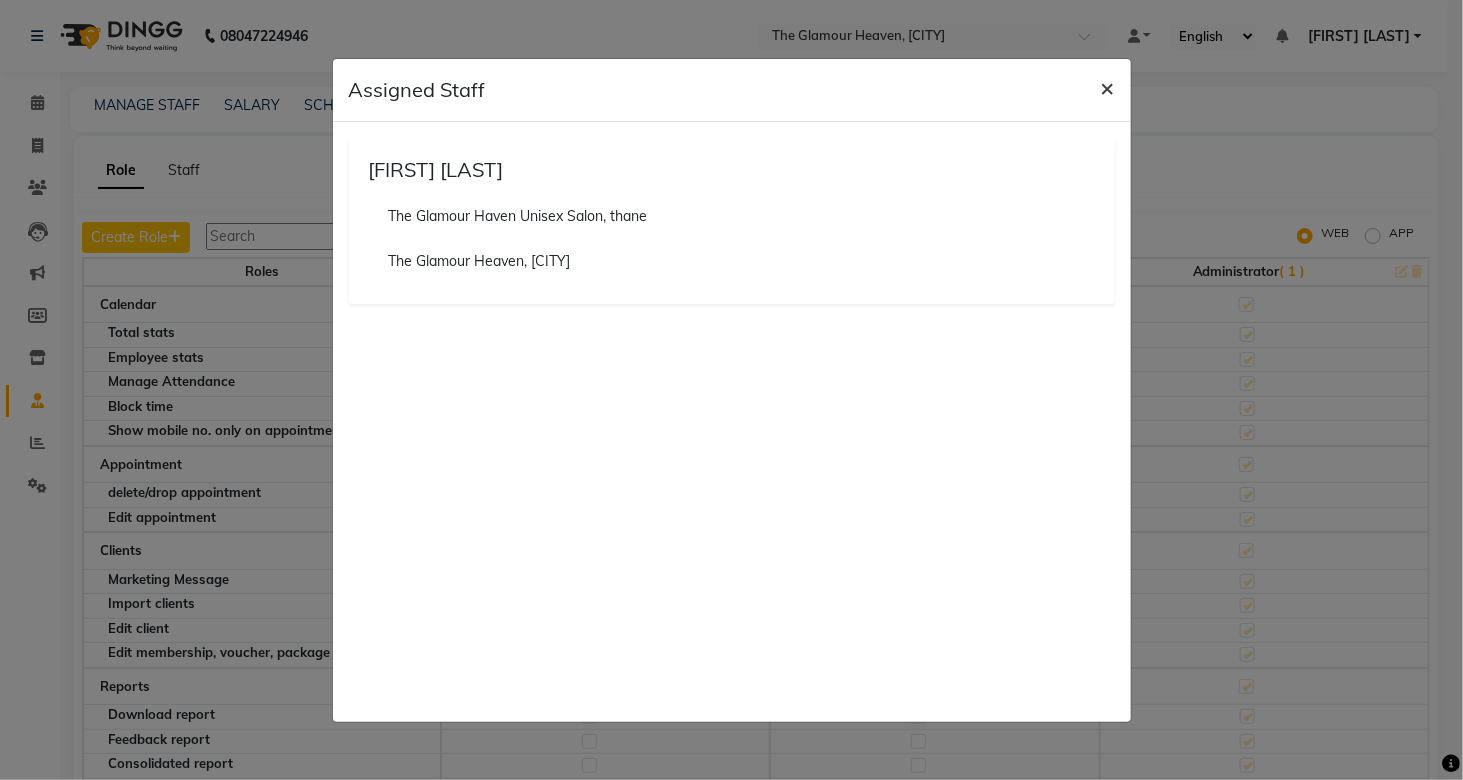 click on "×" 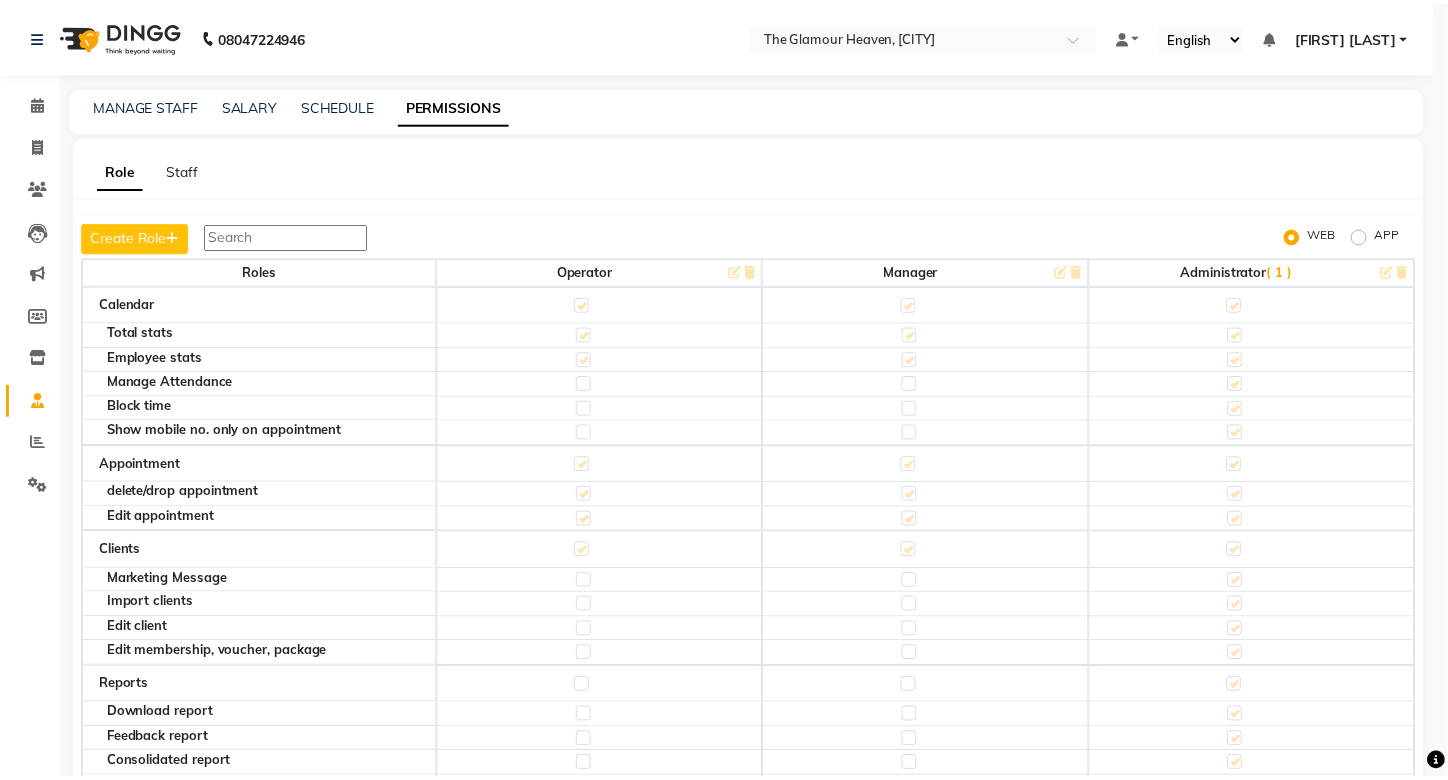 scroll, scrollTop: 21, scrollLeft: 0, axis: vertical 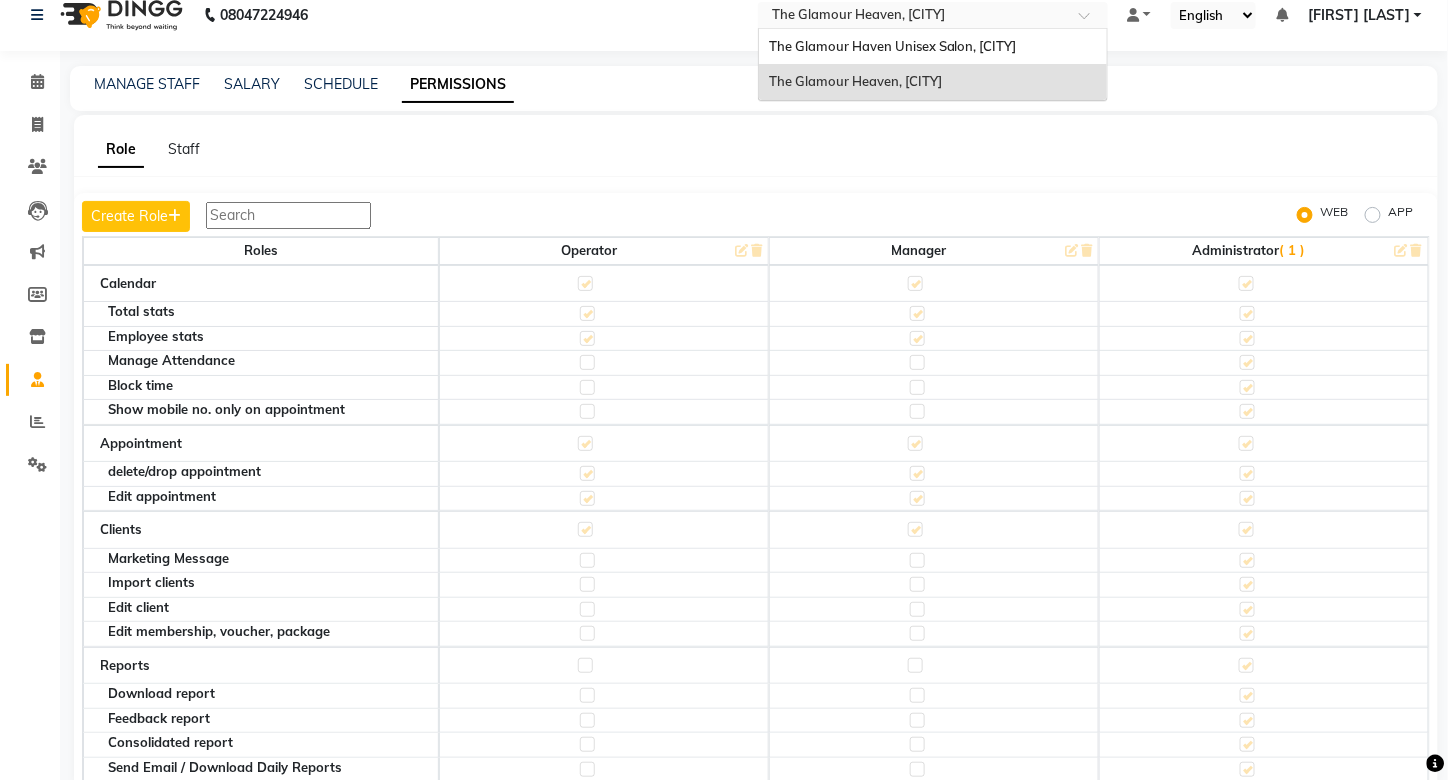 click at bounding box center (913, 17) 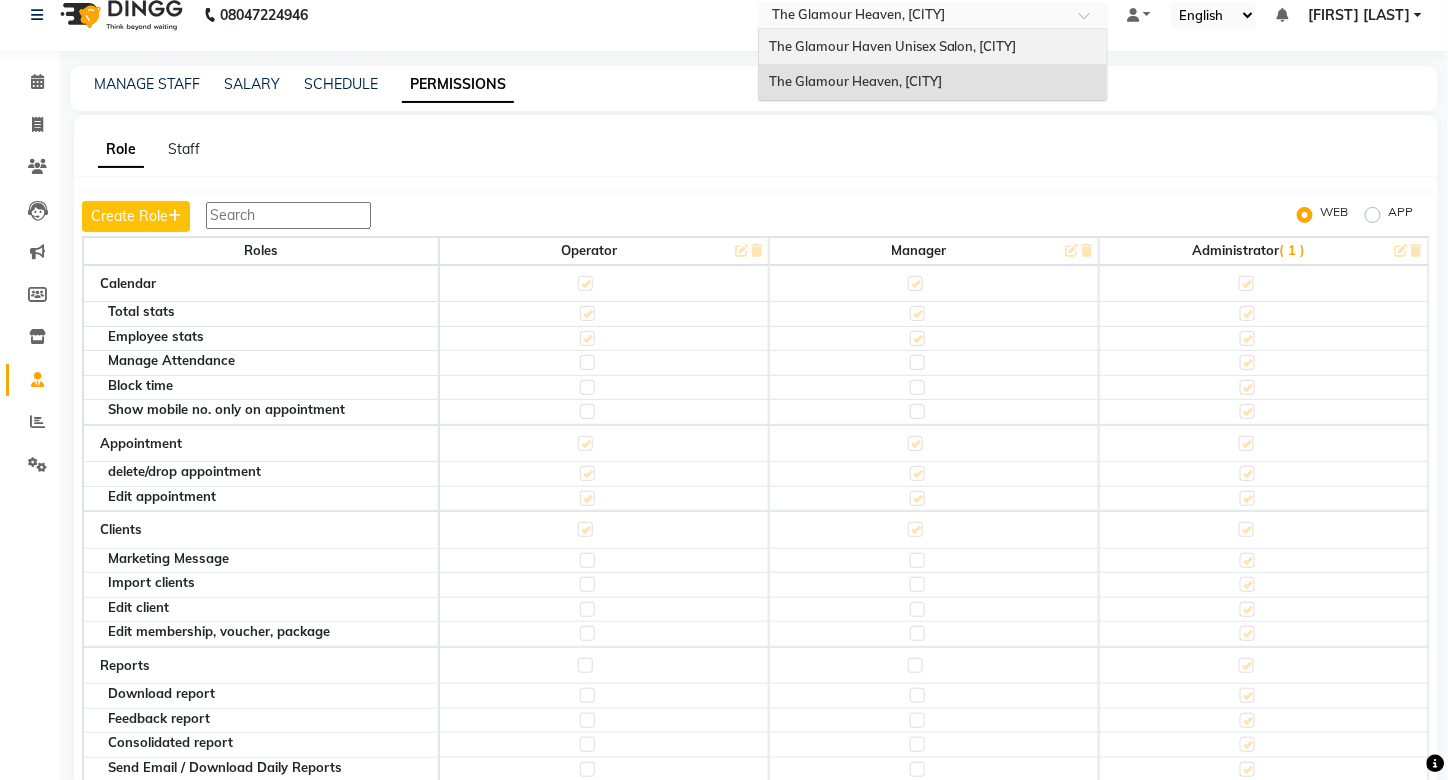 click on "The Glamour Haven Unisex Salon, Thane" at bounding box center (893, 46) 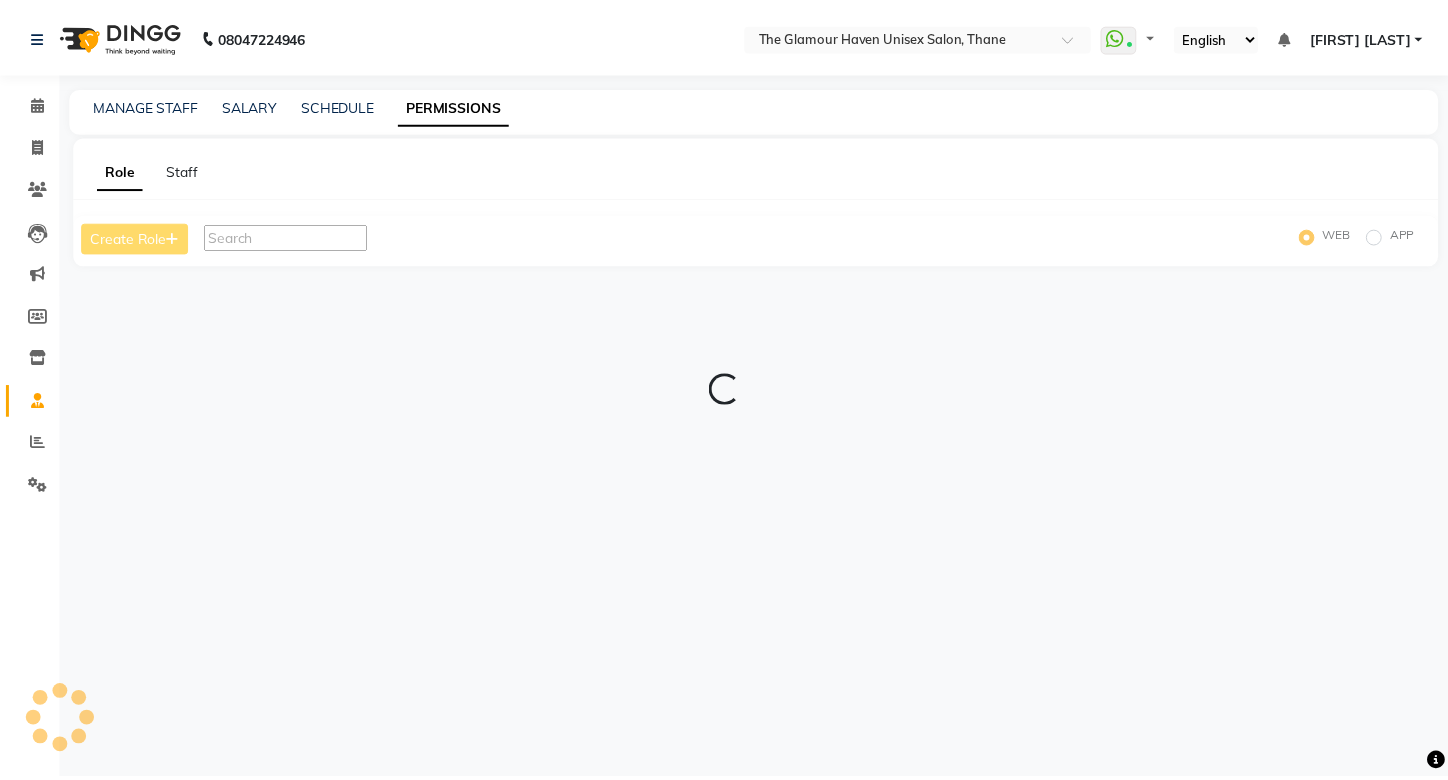 scroll, scrollTop: 0, scrollLeft: 0, axis: both 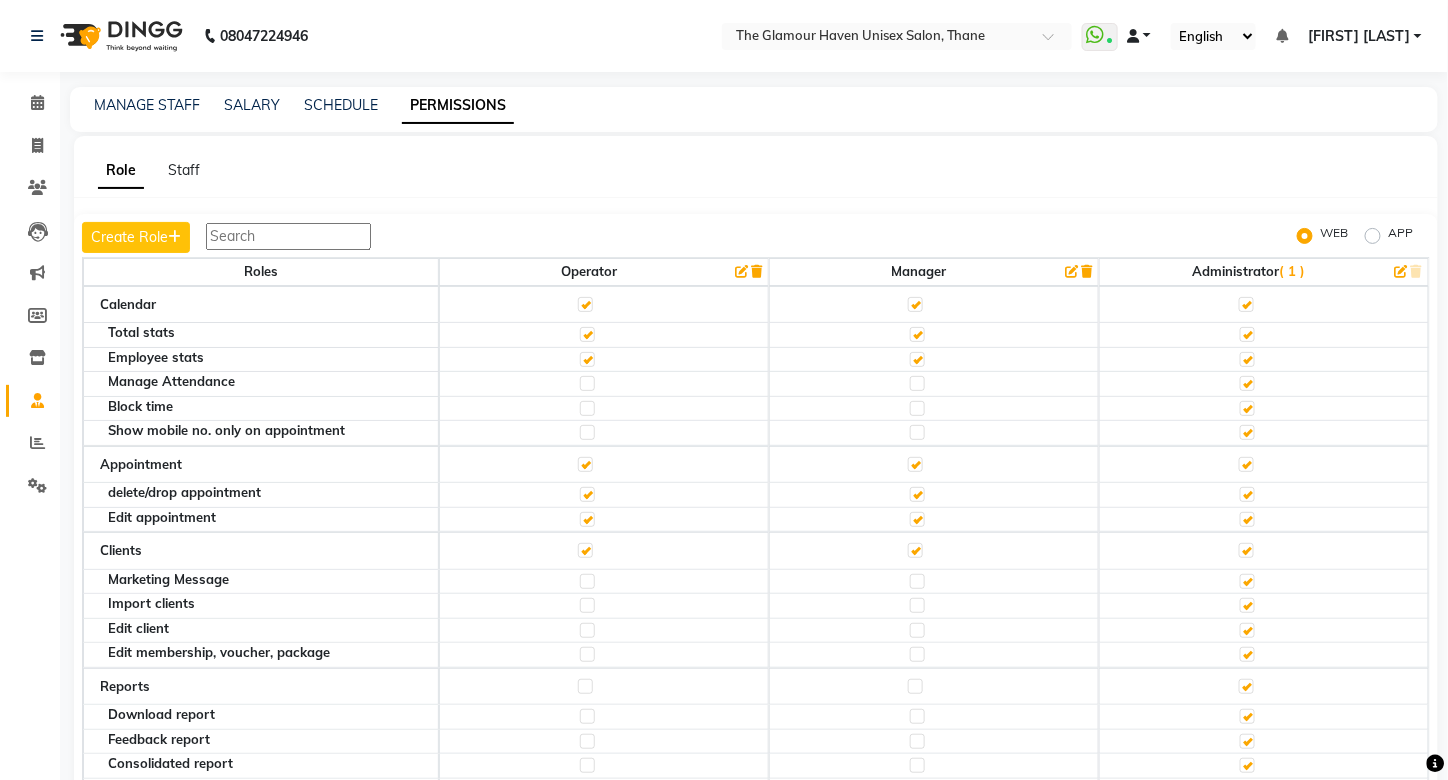 click at bounding box center [1140, 36] 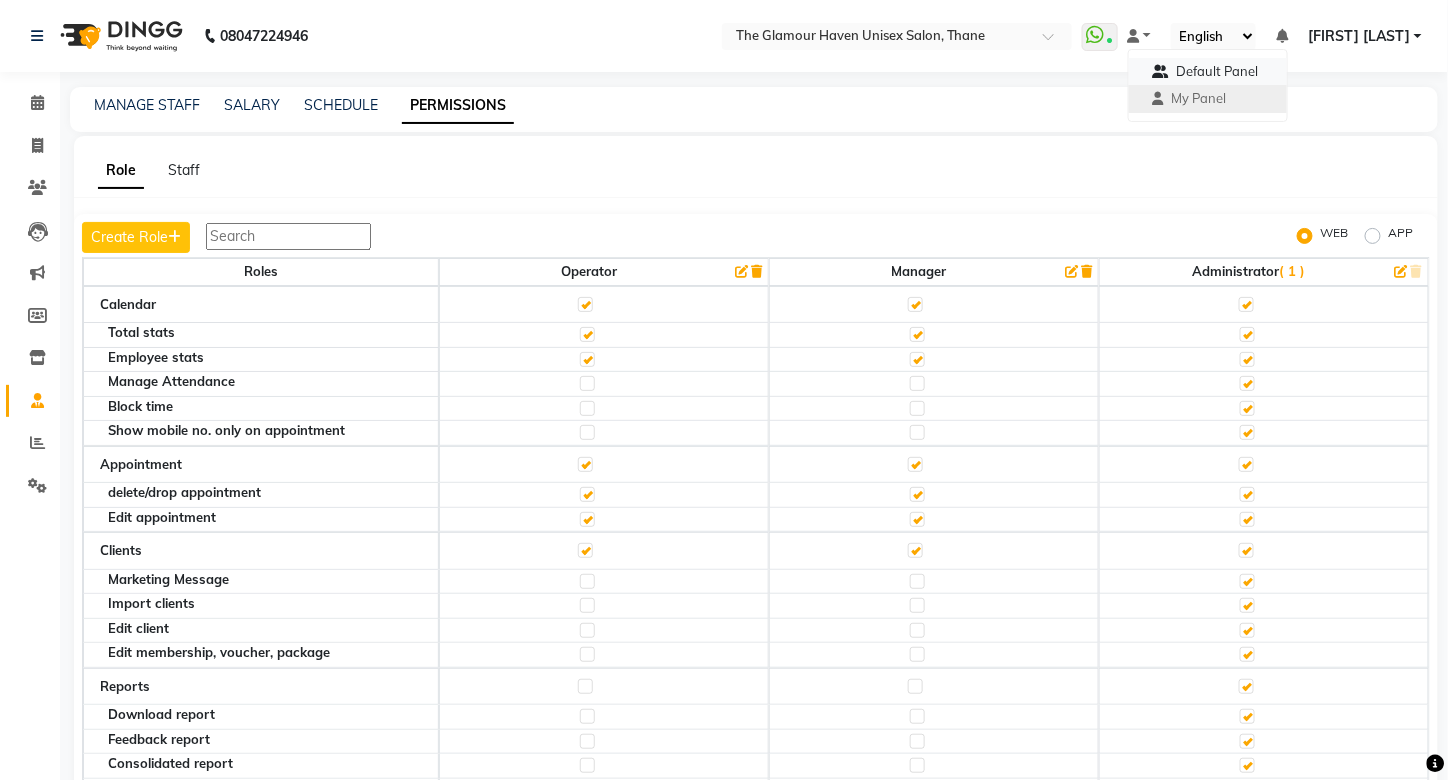 click on "Default Panel" at bounding box center [1218, 71] 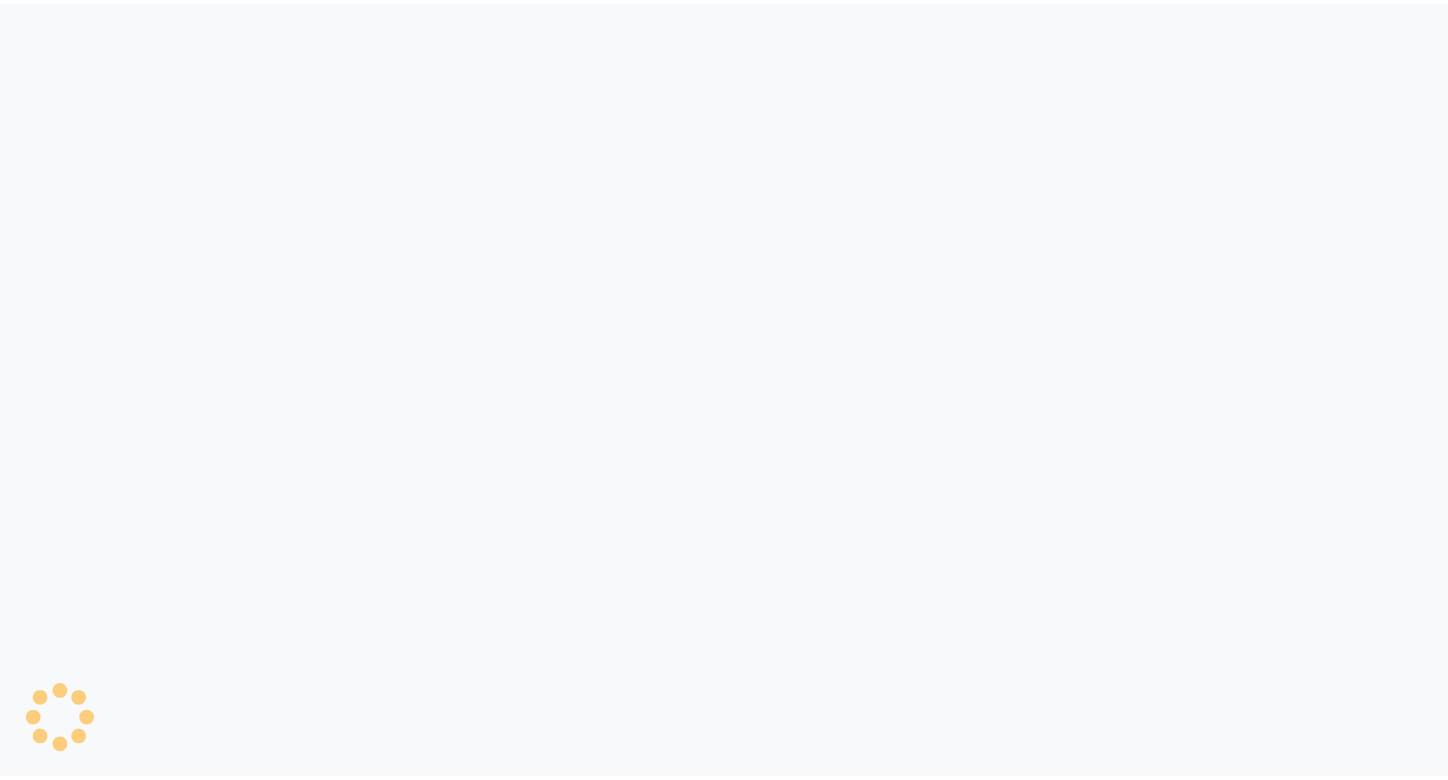 scroll, scrollTop: 0, scrollLeft: 0, axis: both 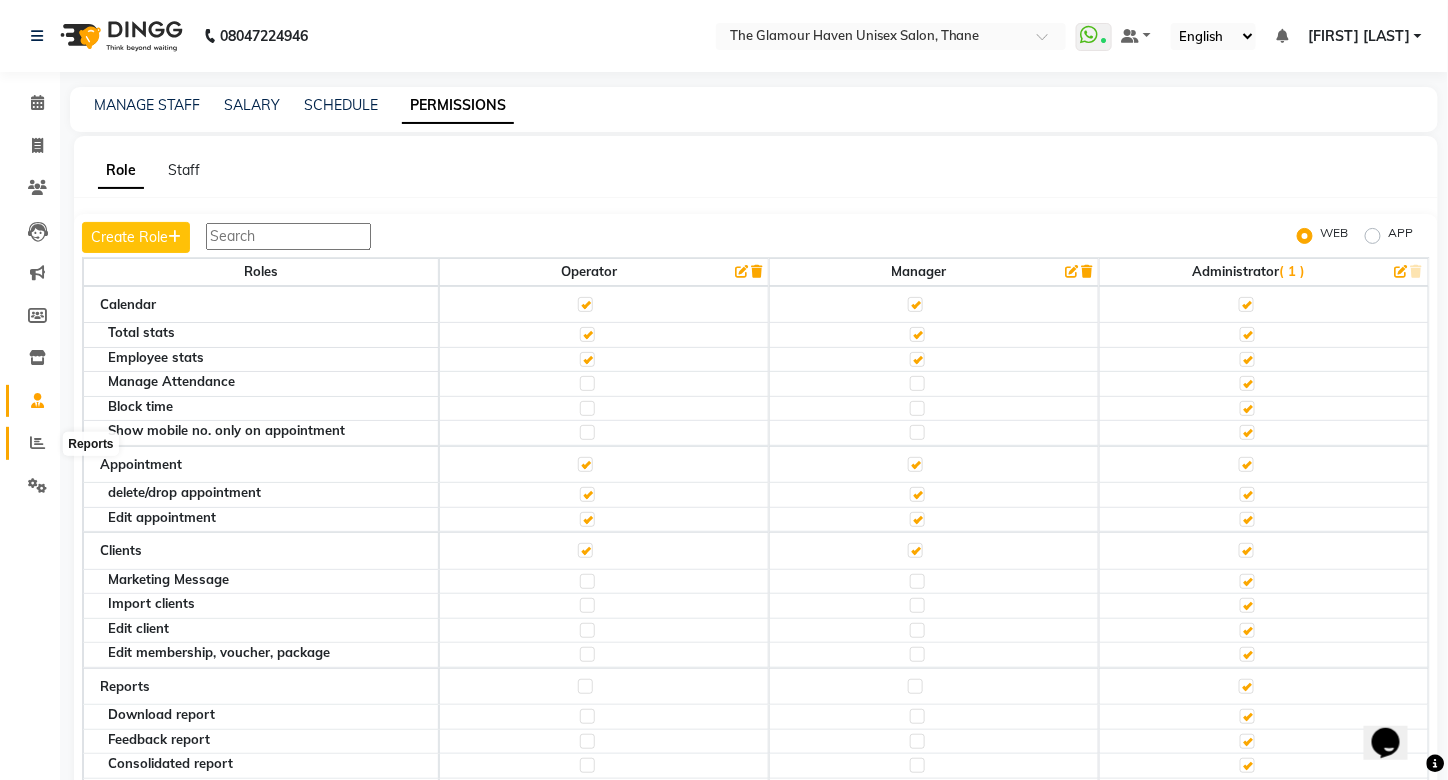click 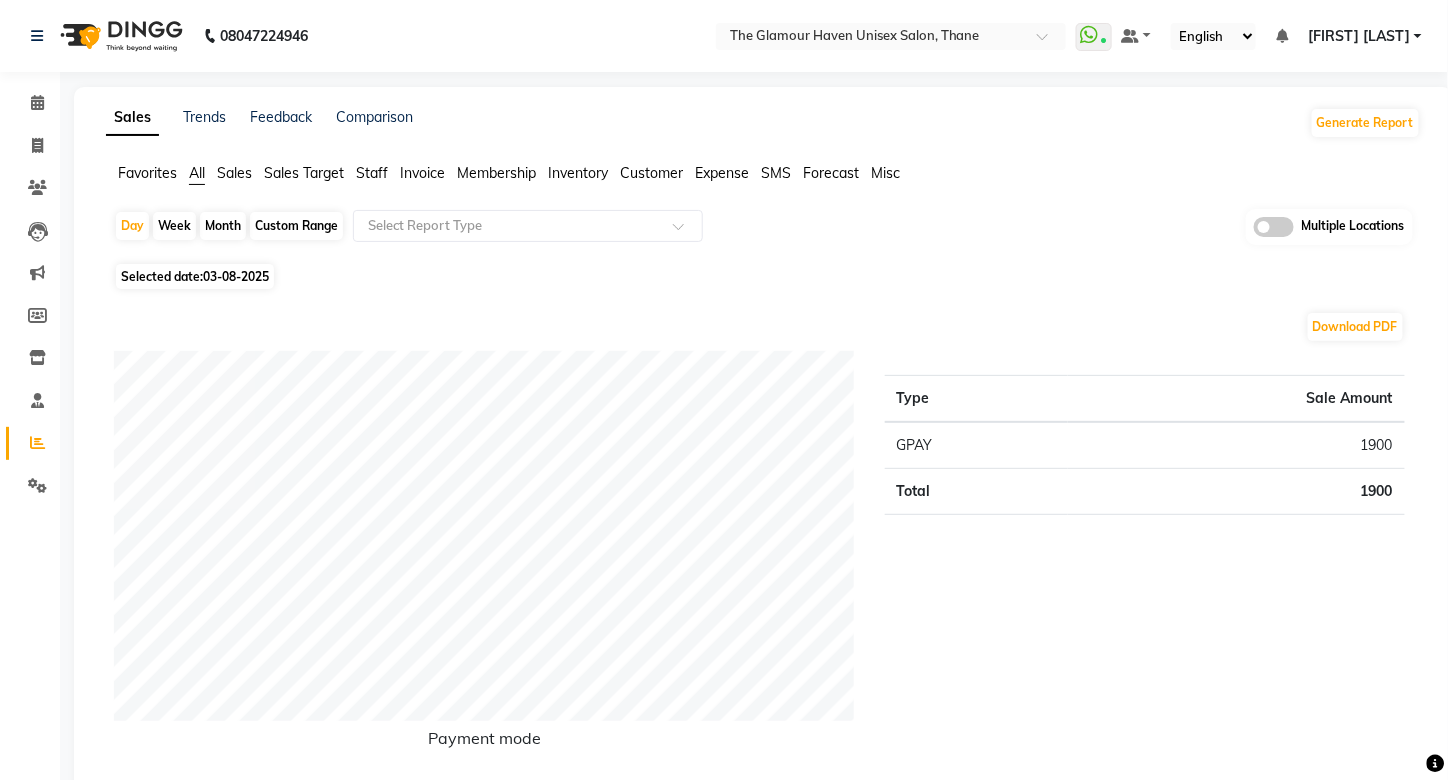 click on "Month" 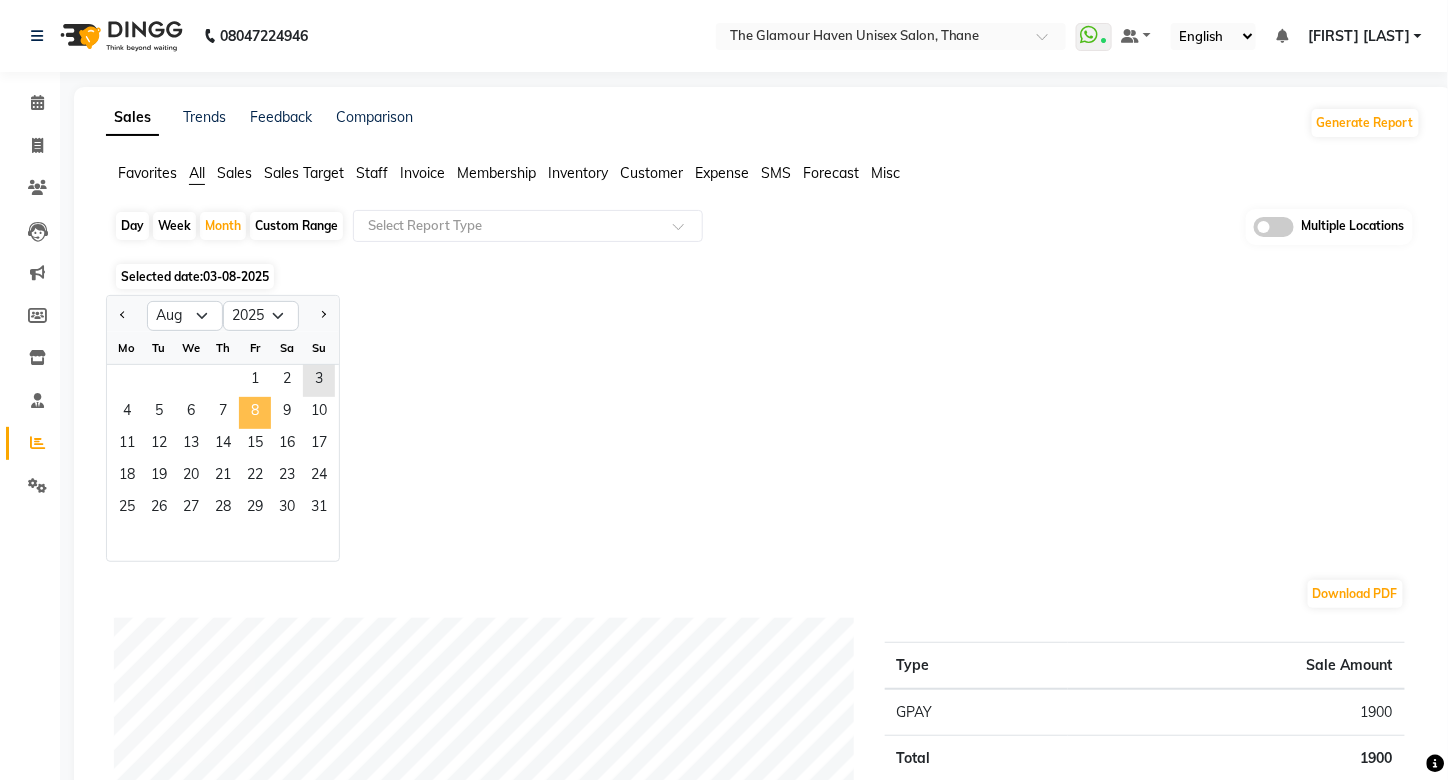 click on "8" 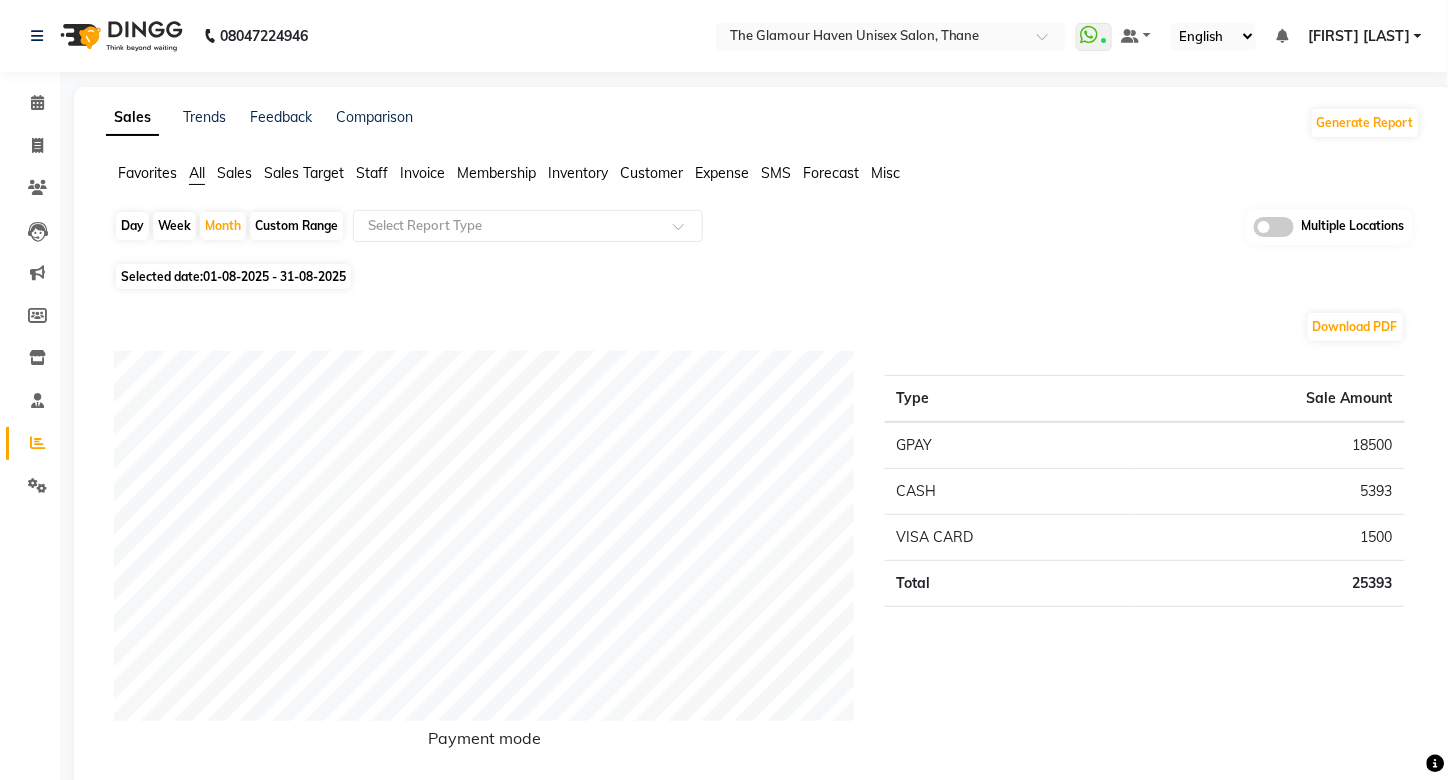 click on "Staff" 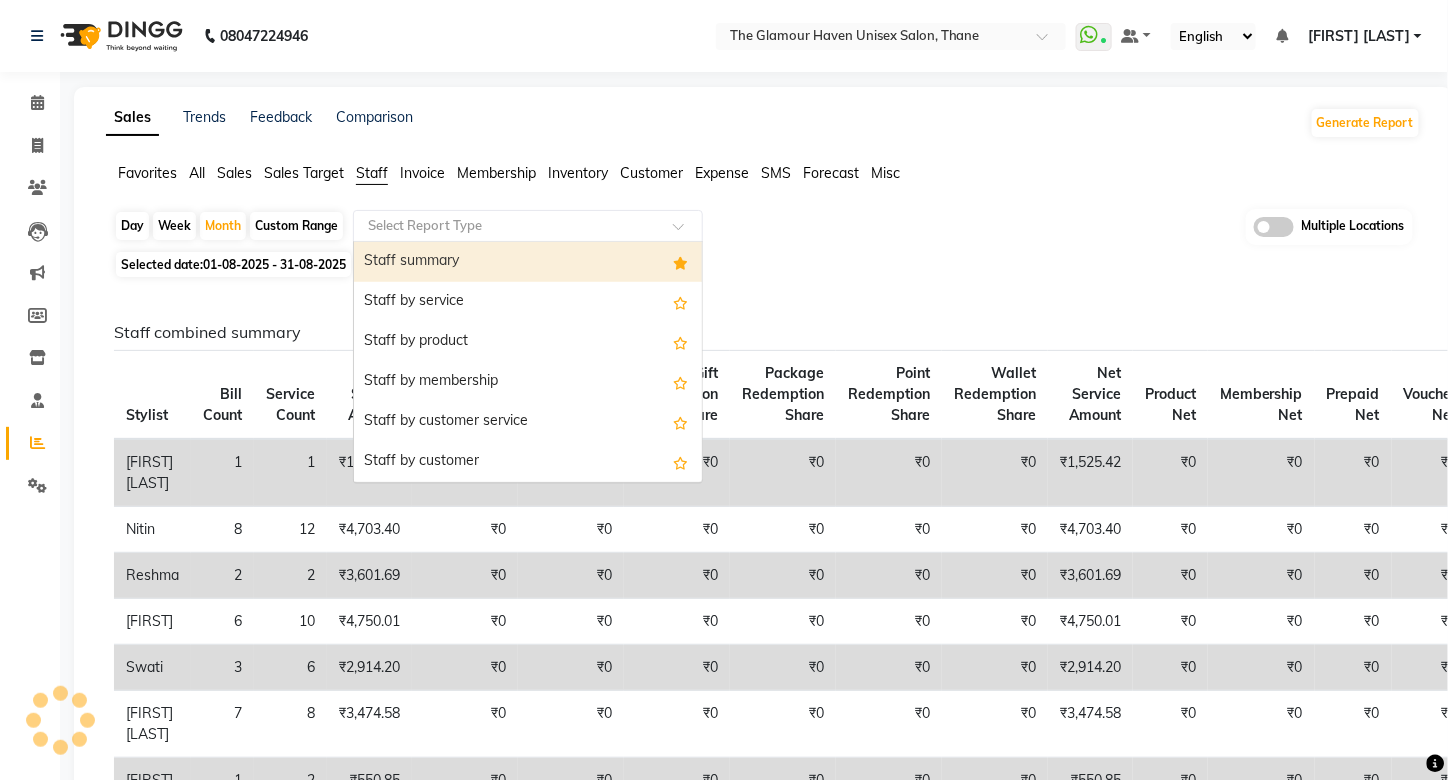 click 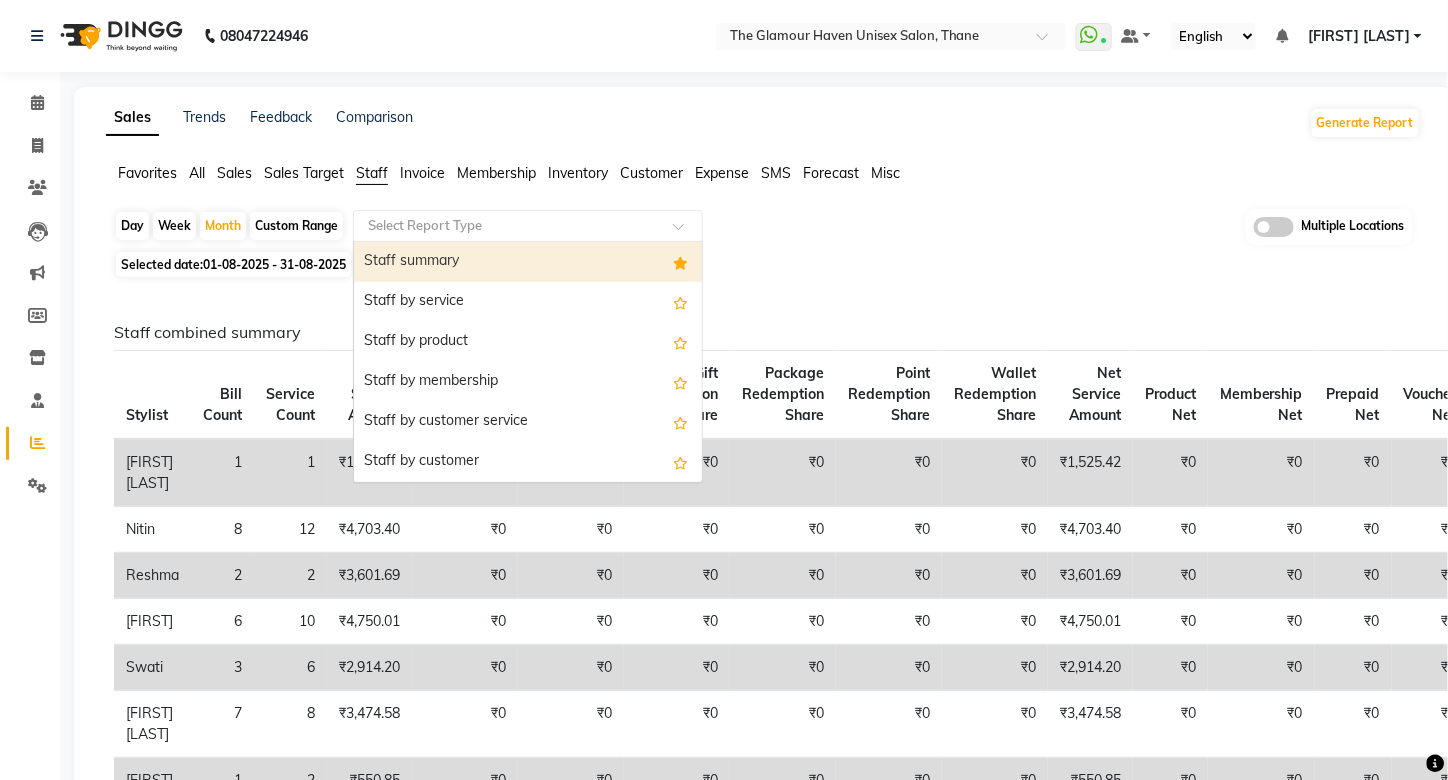 click on "Staff summary" at bounding box center (528, 262) 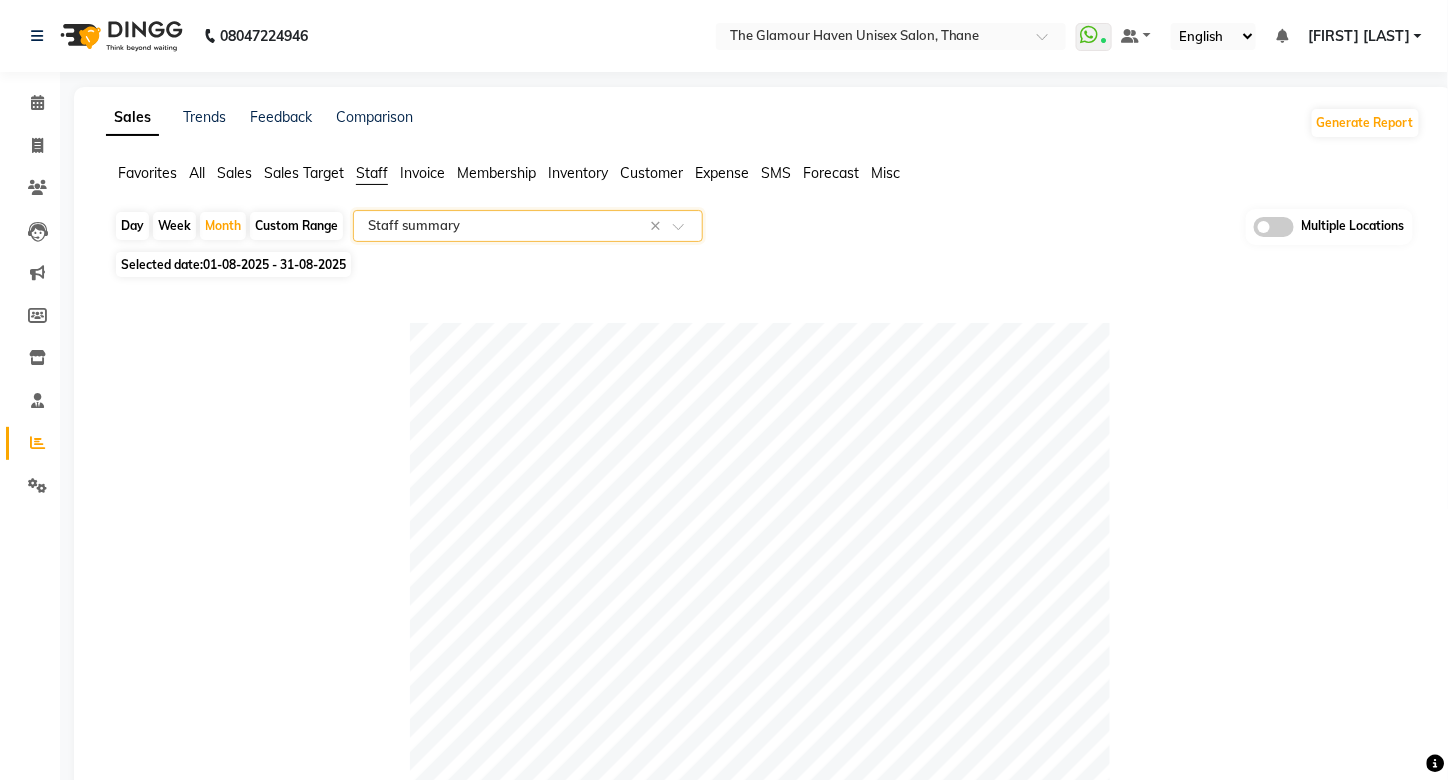 scroll, scrollTop: 877, scrollLeft: 0, axis: vertical 